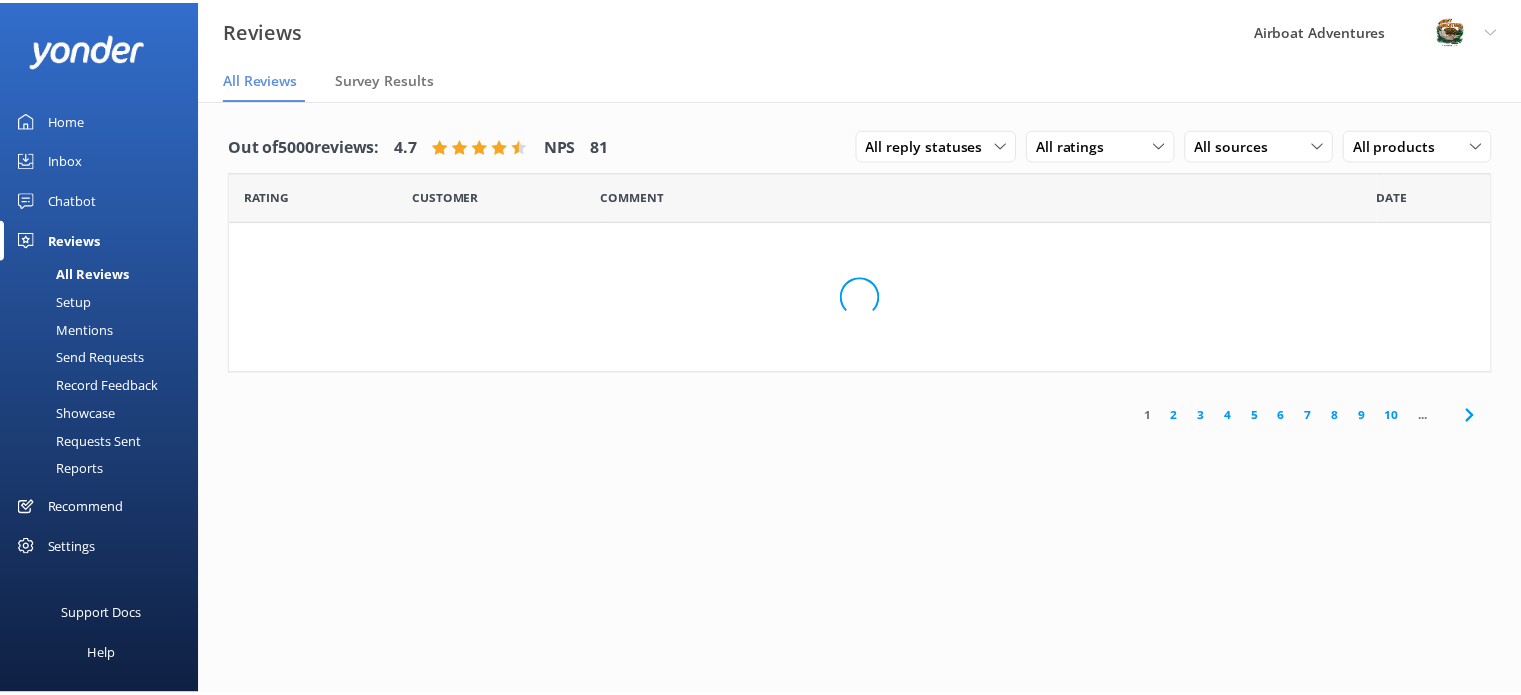 scroll, scrollTop: 0, scrollLeft: 0, axis: both 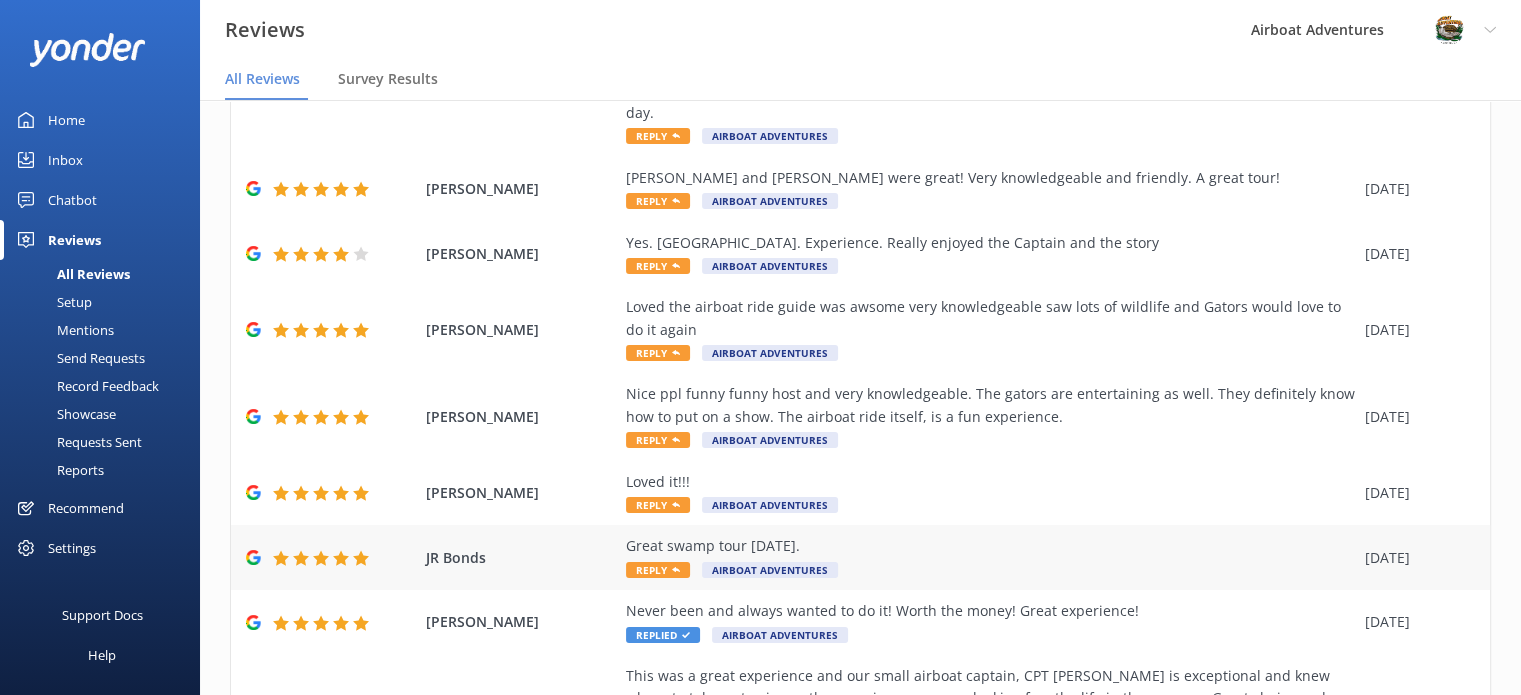click on "Reply" at bounding box center (658, 570) 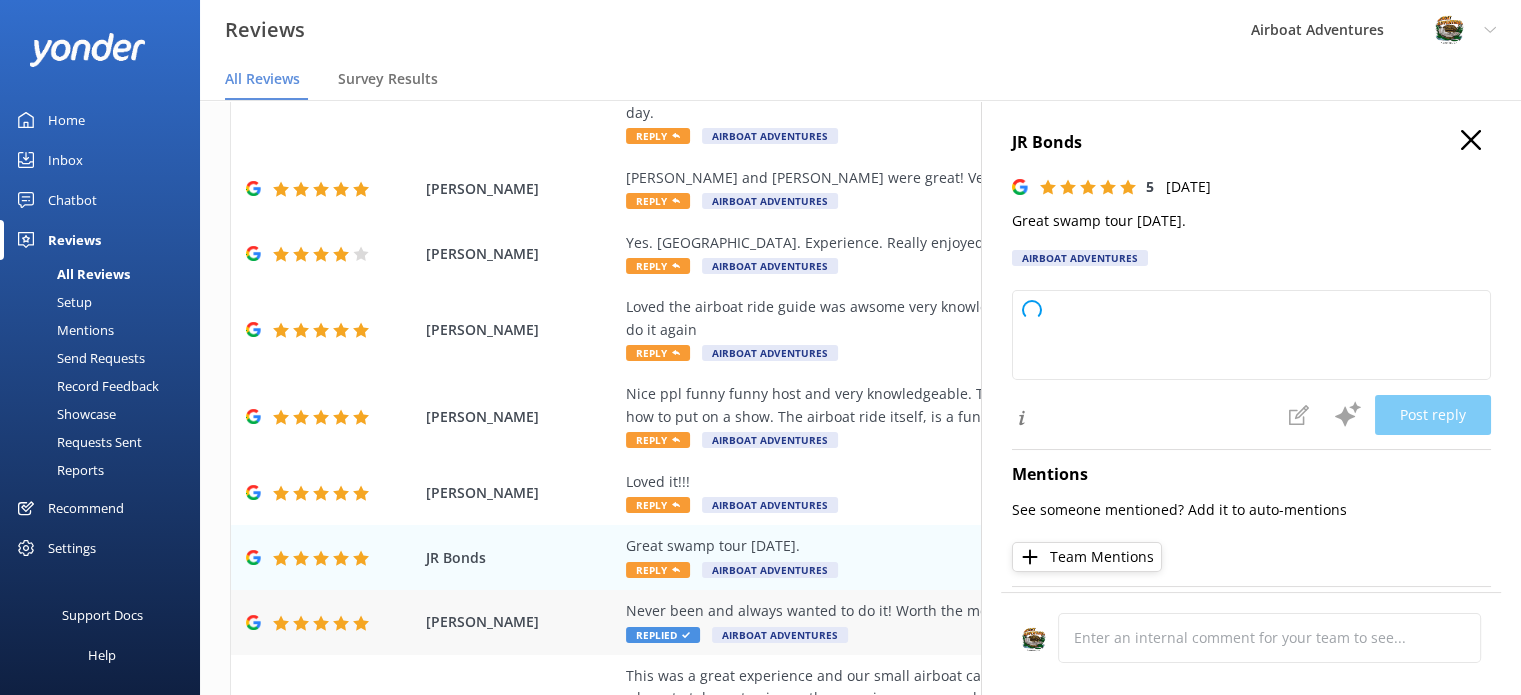 type on "Thank you so much for your wonderful review! We're glad you enjoyed the swamp tour and appreciate you taking the time to share your experience. We hope to see you again soon!" 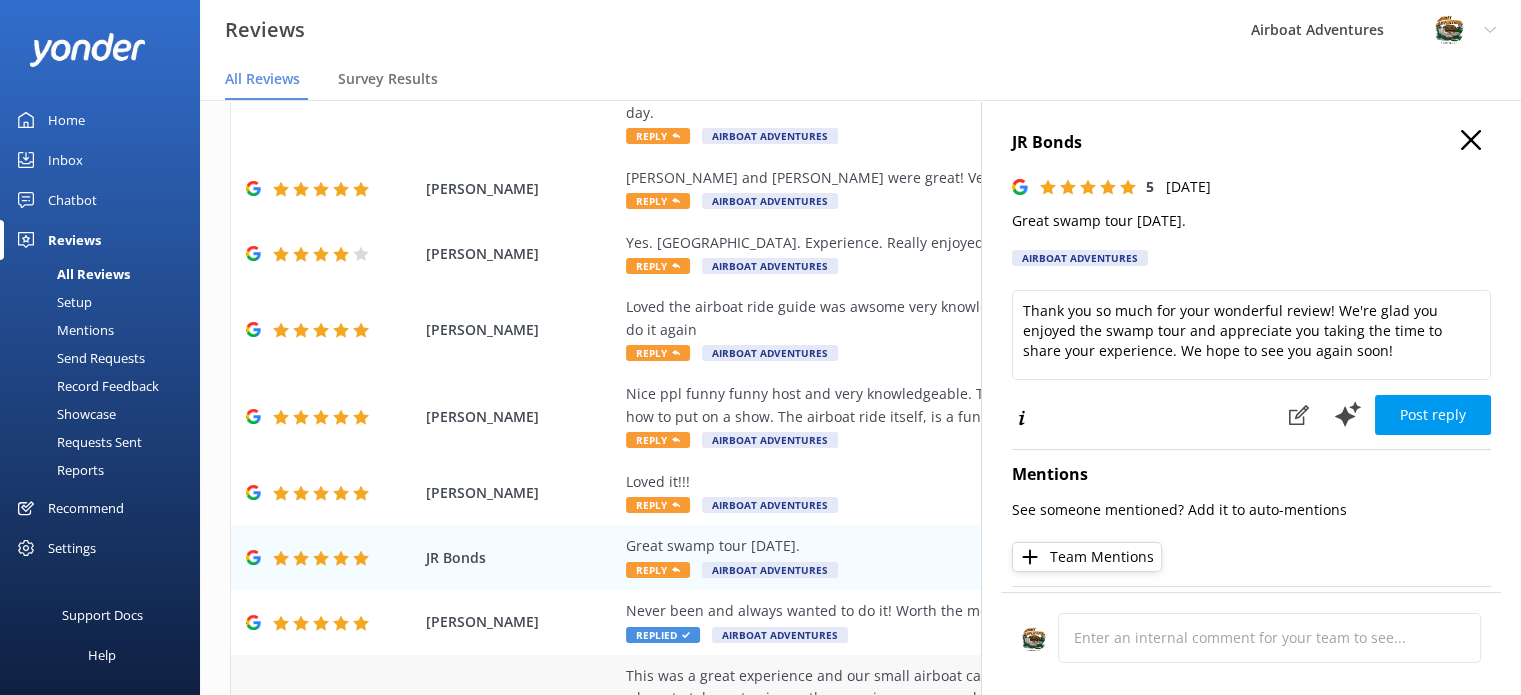 click on "This was a great experience and our small airboat captain, CPT [PERSON_NAME] is exceptional and knew where to take us to give us the experience we were looking for…the life in the swamps. Great choice and recommend it to anyone." at bounding box center (990, 698) 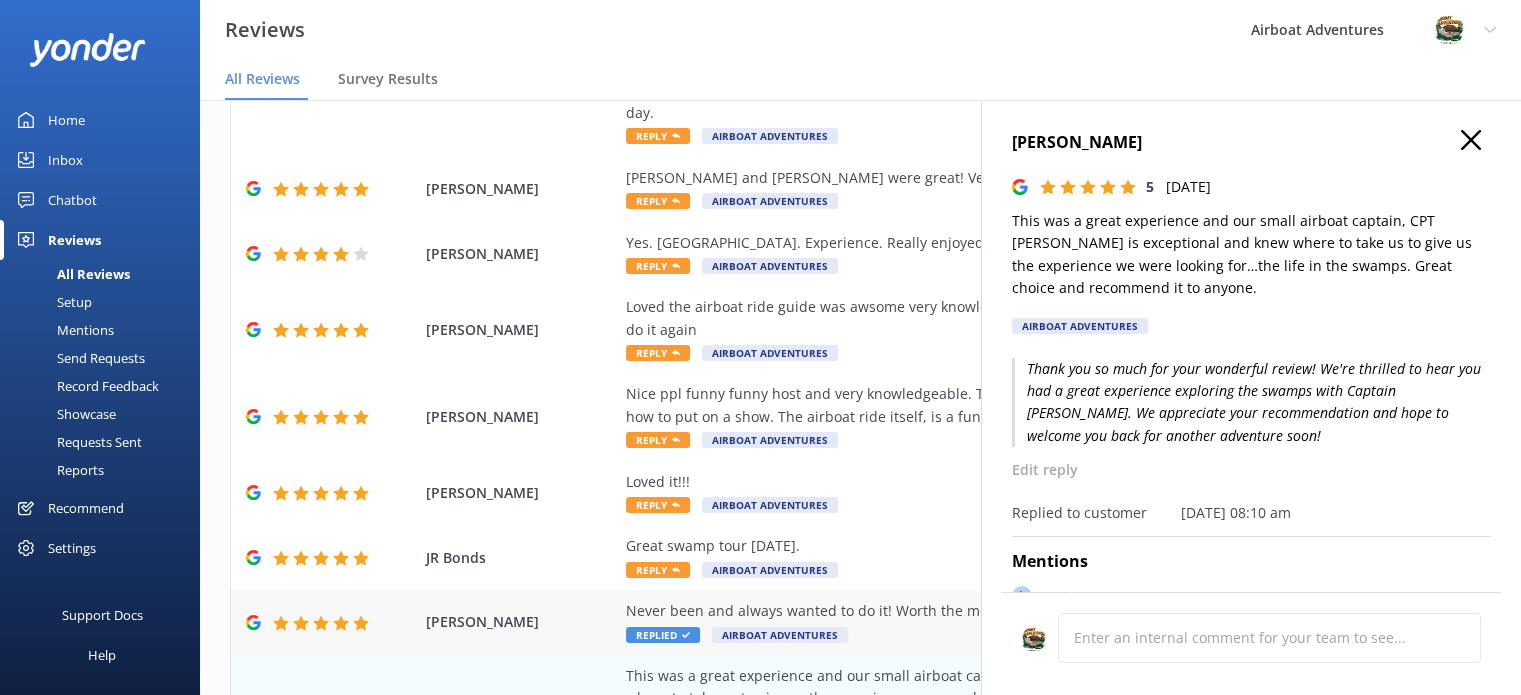click on "Never been and always wanted to do it! Worth the money! Great experience!" at bounding box center [990, 611] 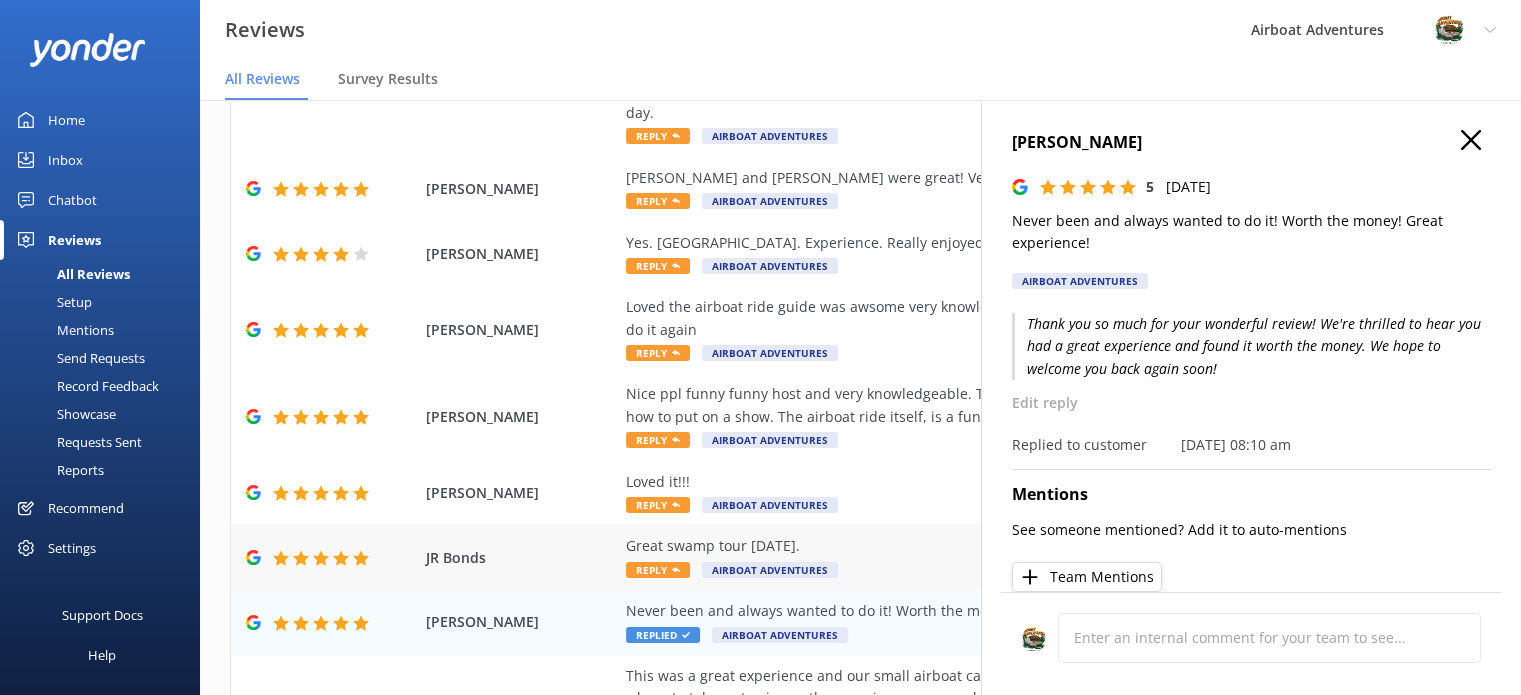 click on "Great swamp tour [DATE]." at bounding box center (990, 546) 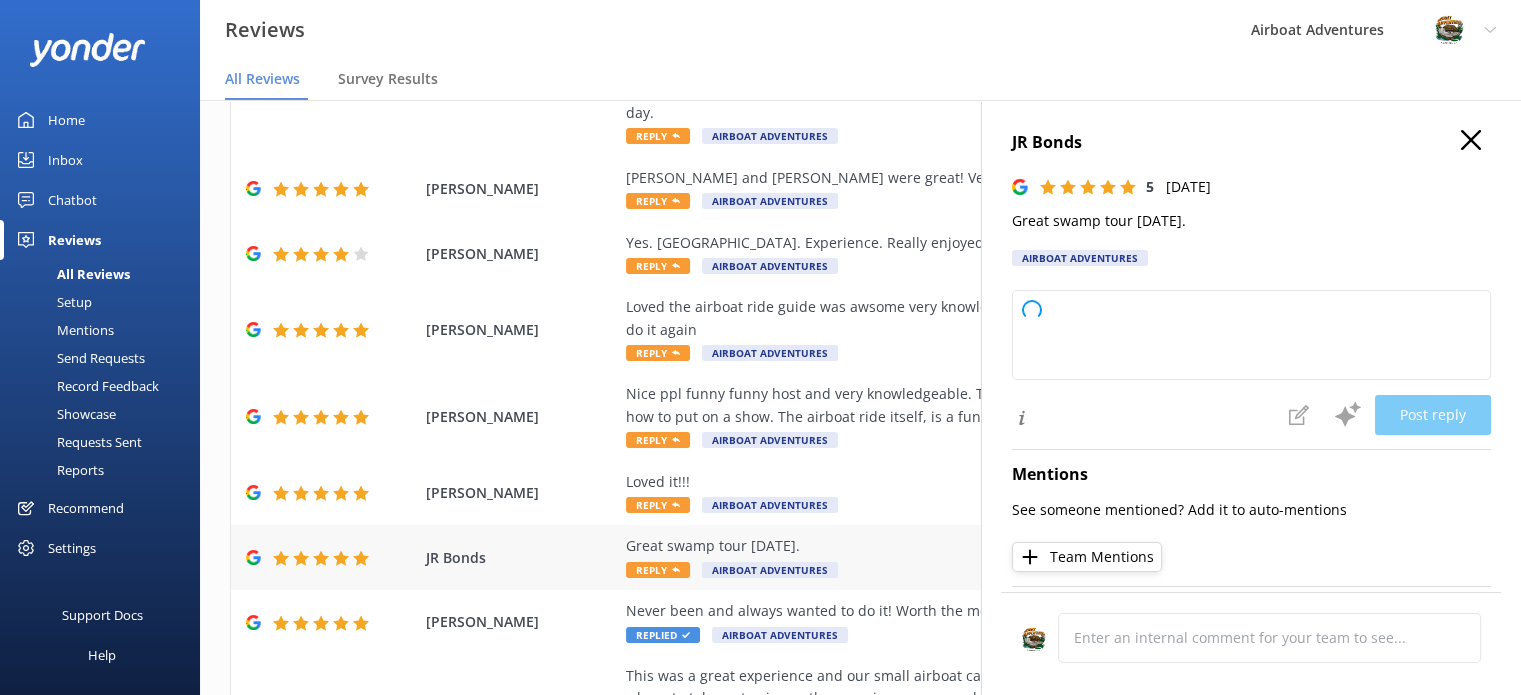 type on "Thank you so much for your wonderful review! We're glad you enjoyed the swamp tour and appreciate you taking the time to share your experience. Hope to see you again soon!" 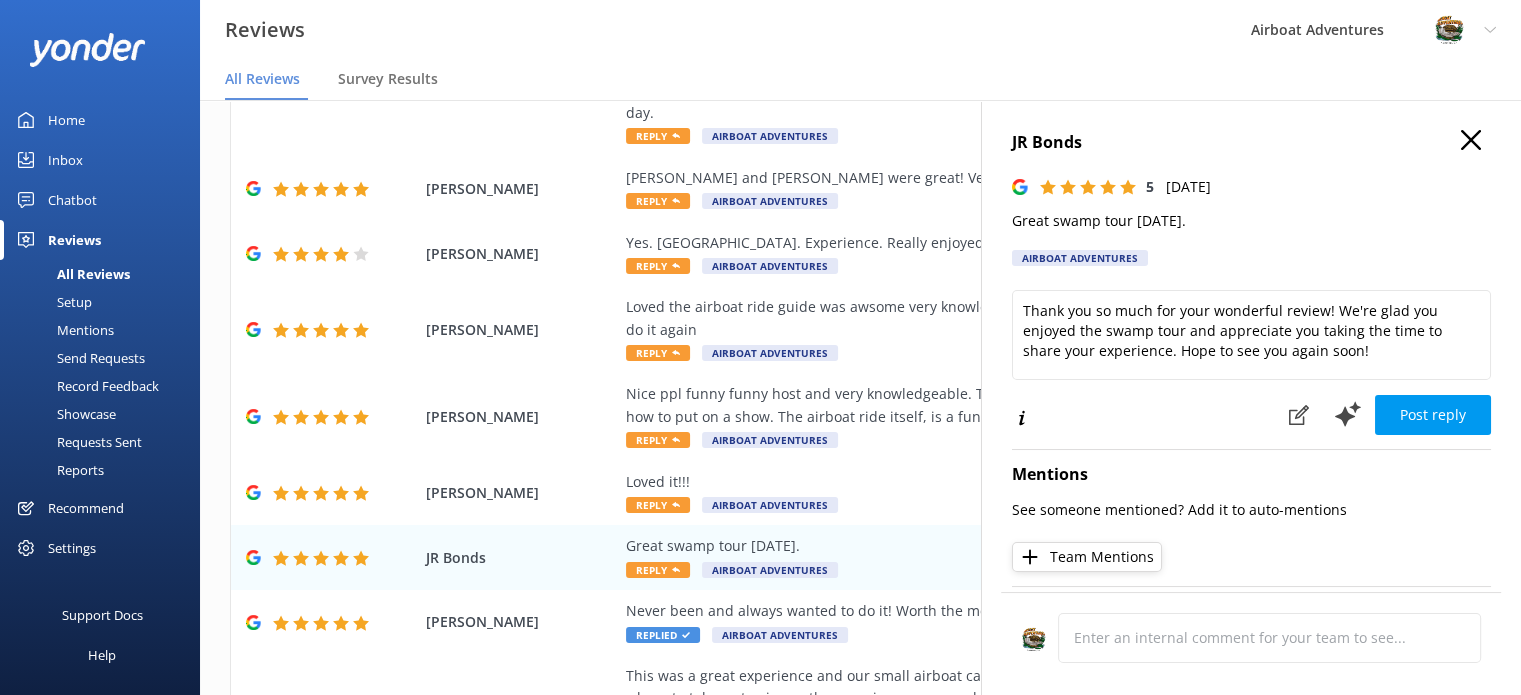 scroll, scrollTop: 53, scrollLeft: 0, axis: vertical 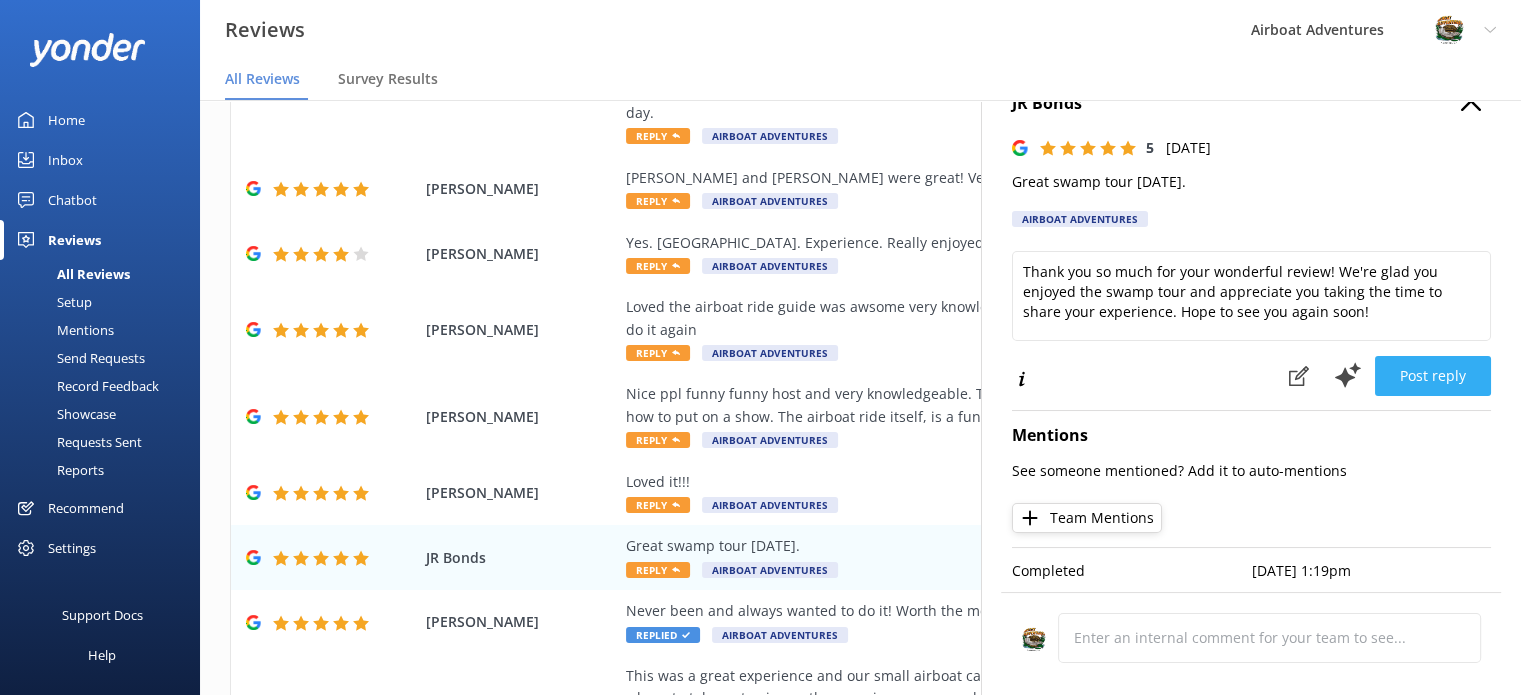 click on "Post reply" at bounding box center (1433, 376) 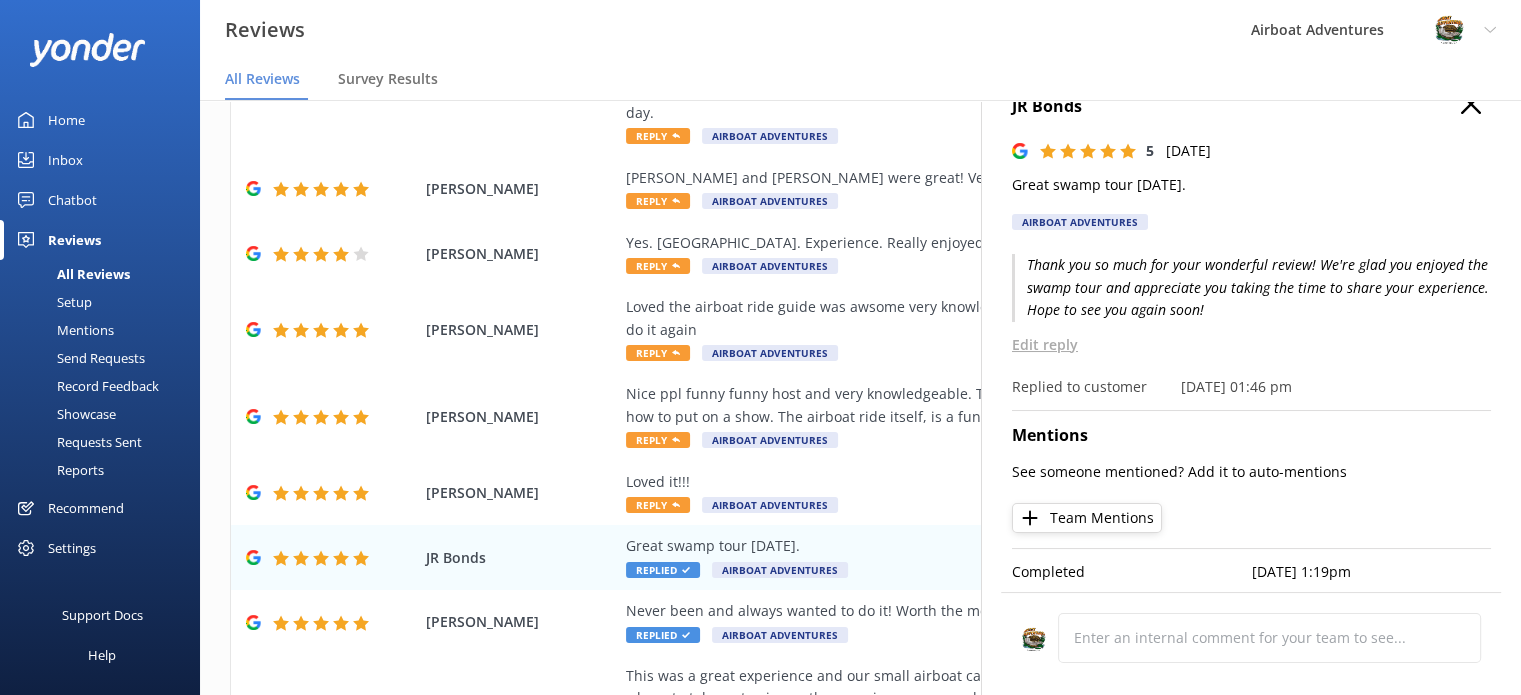 scroll, scrollTop: 52, scrollLeft: 0, axis: vertical 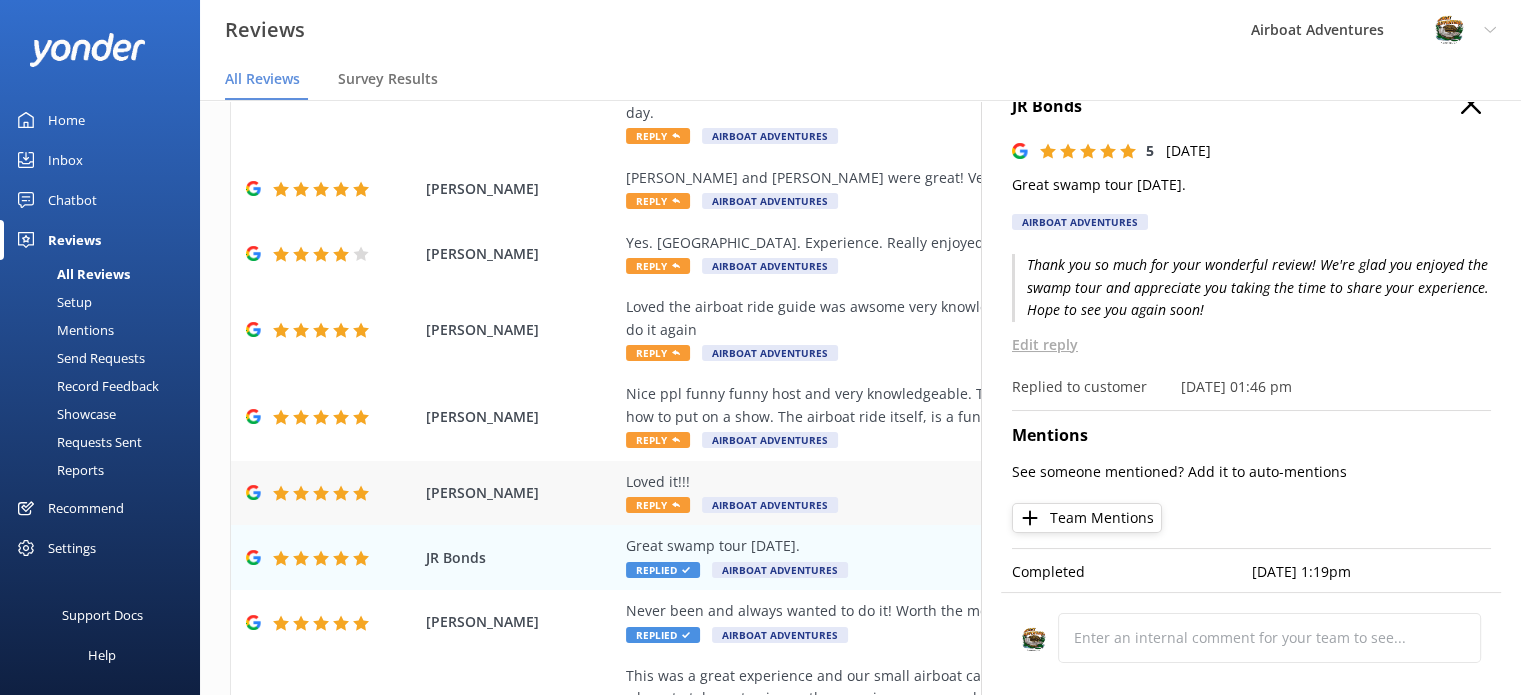 click on "Loved it!!! Reply Airboat Adventures" at bounding box center (990, 493) 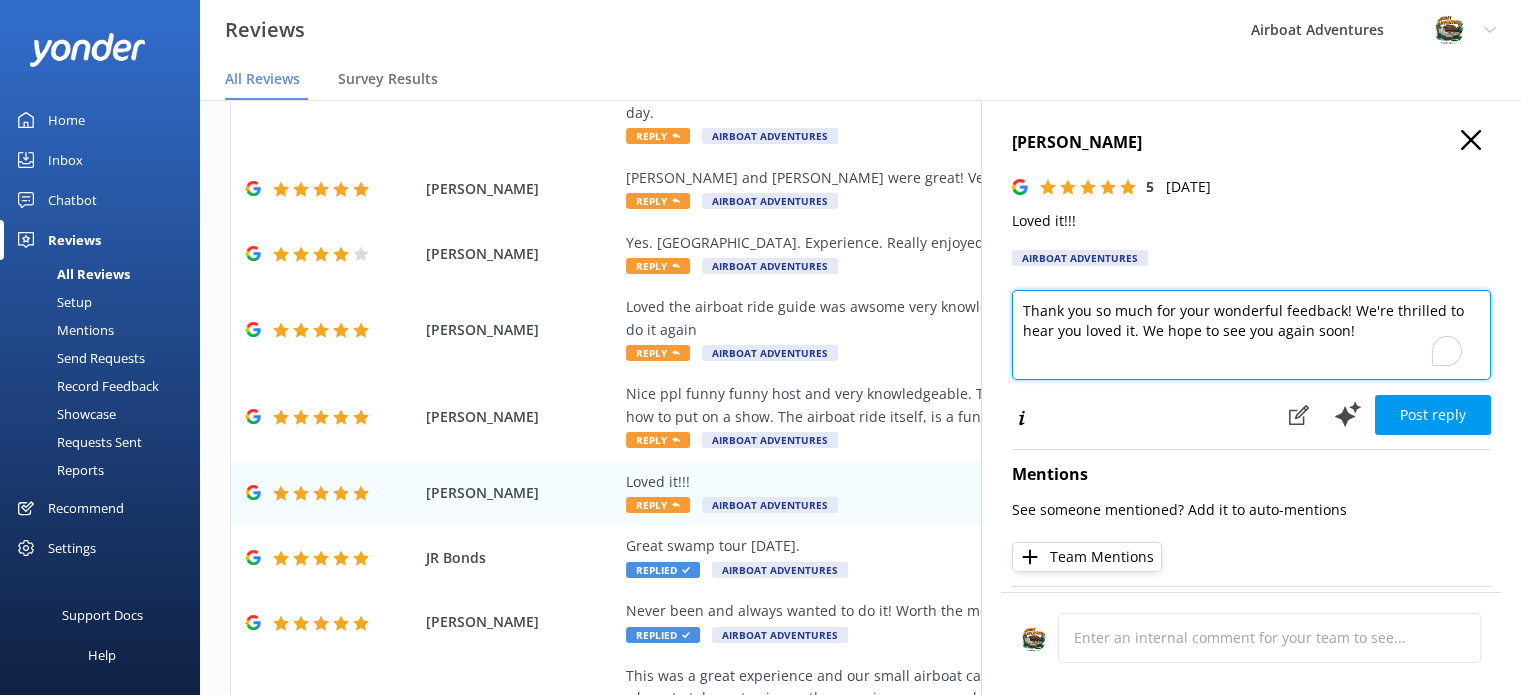 drag, startPoint x: 1400, startPoint y: 341, endPoint x: 1133, endPoint y: 332, distance: 267.15164 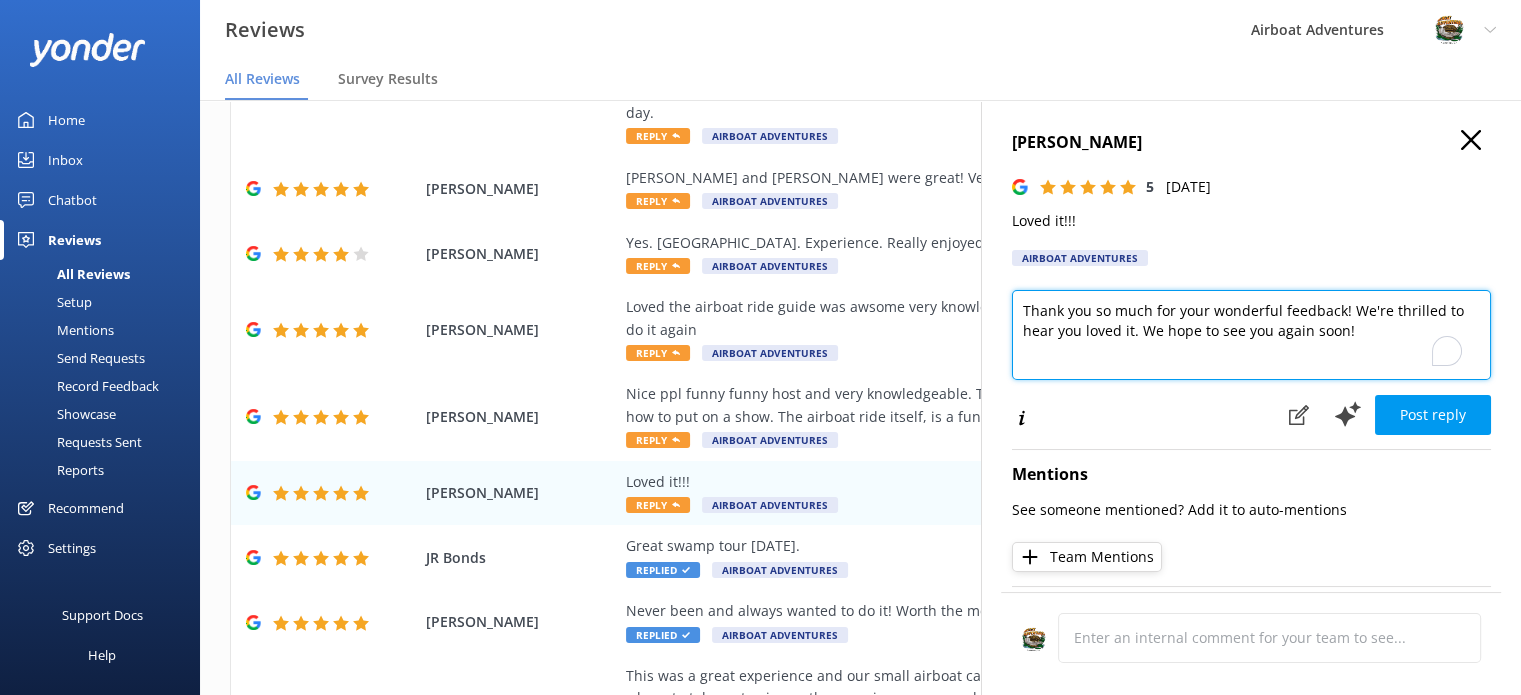 click on "Thank you so much for your wonderful feedback! We're thrilled to hear you loved it. We hope to see you again soon!" at bounding box center [1251, 335] 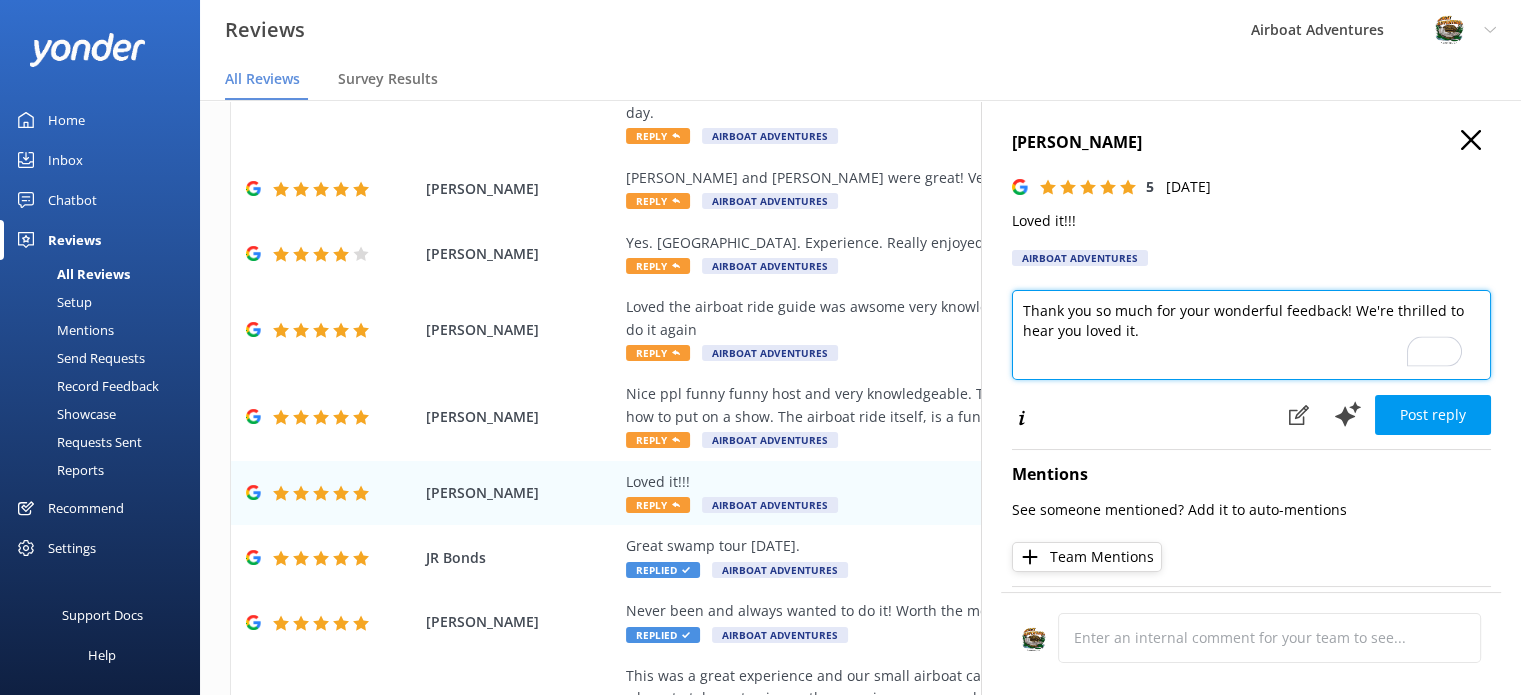 drag, startPoint x: 1275, startPoint y: 313, endPoint x: 1208, endPoint y: 303, distance: 67.74216 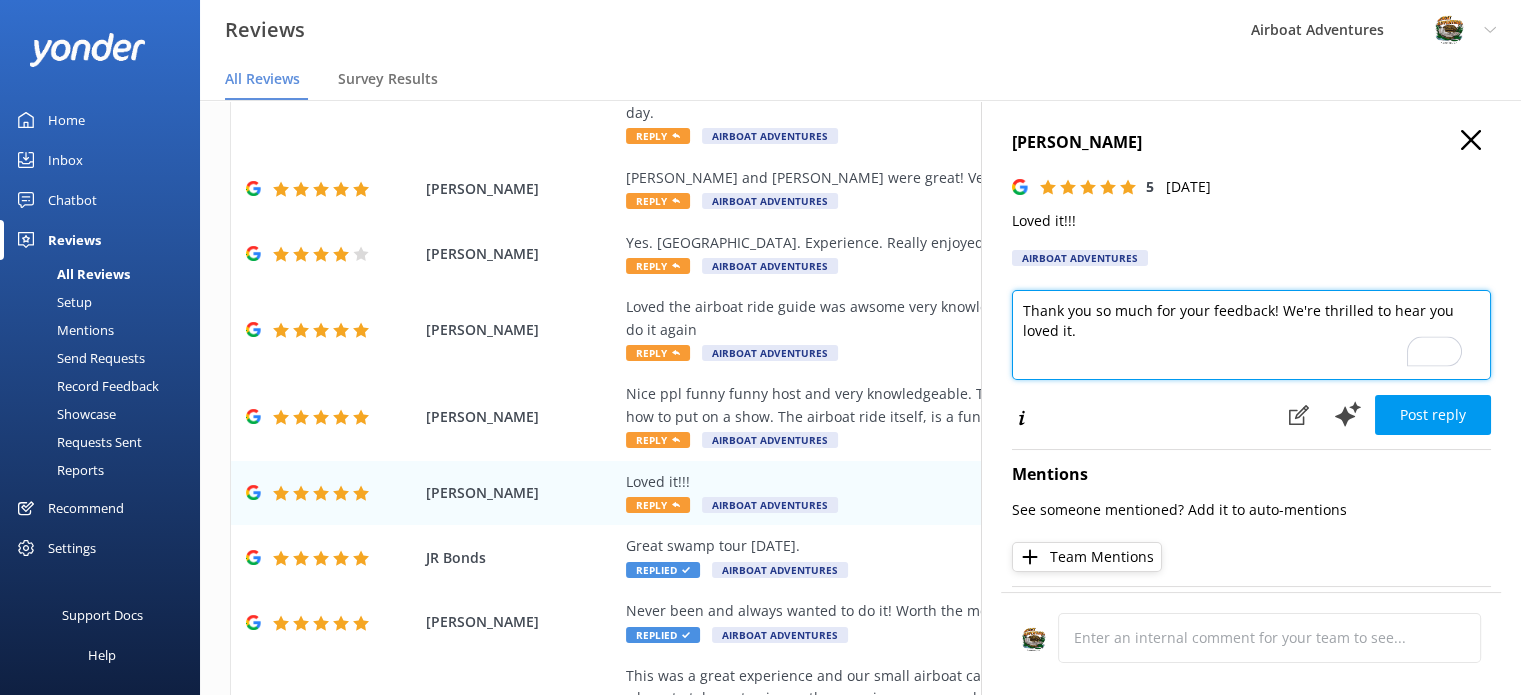 click on "Thank you so much for your feedback! We're thrilled to hear you loved it." at bounding box center (1251, 335) 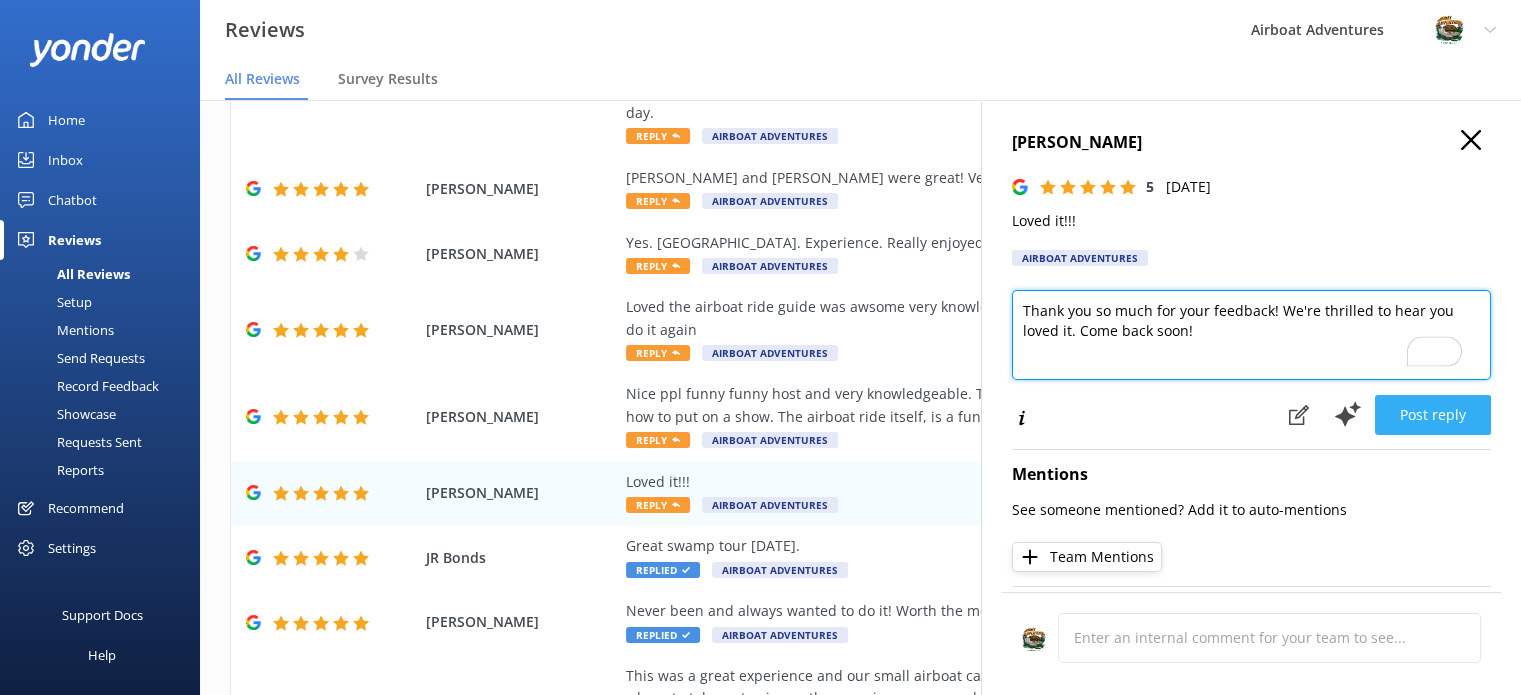 type on "Thank you so much for your feedback! We're thrilled to hear you loved it. Come back soon!" 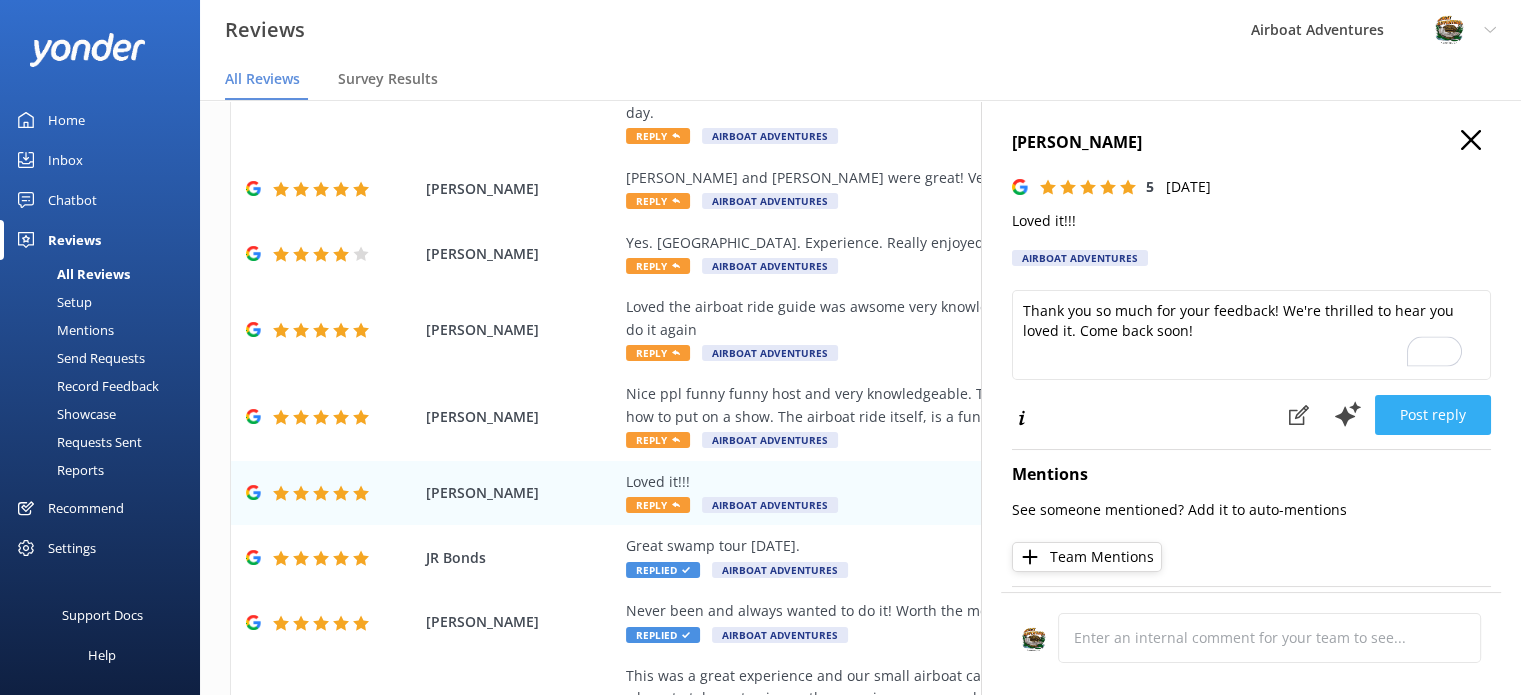 click on "Post reply" at bounding box center (1433, 415) 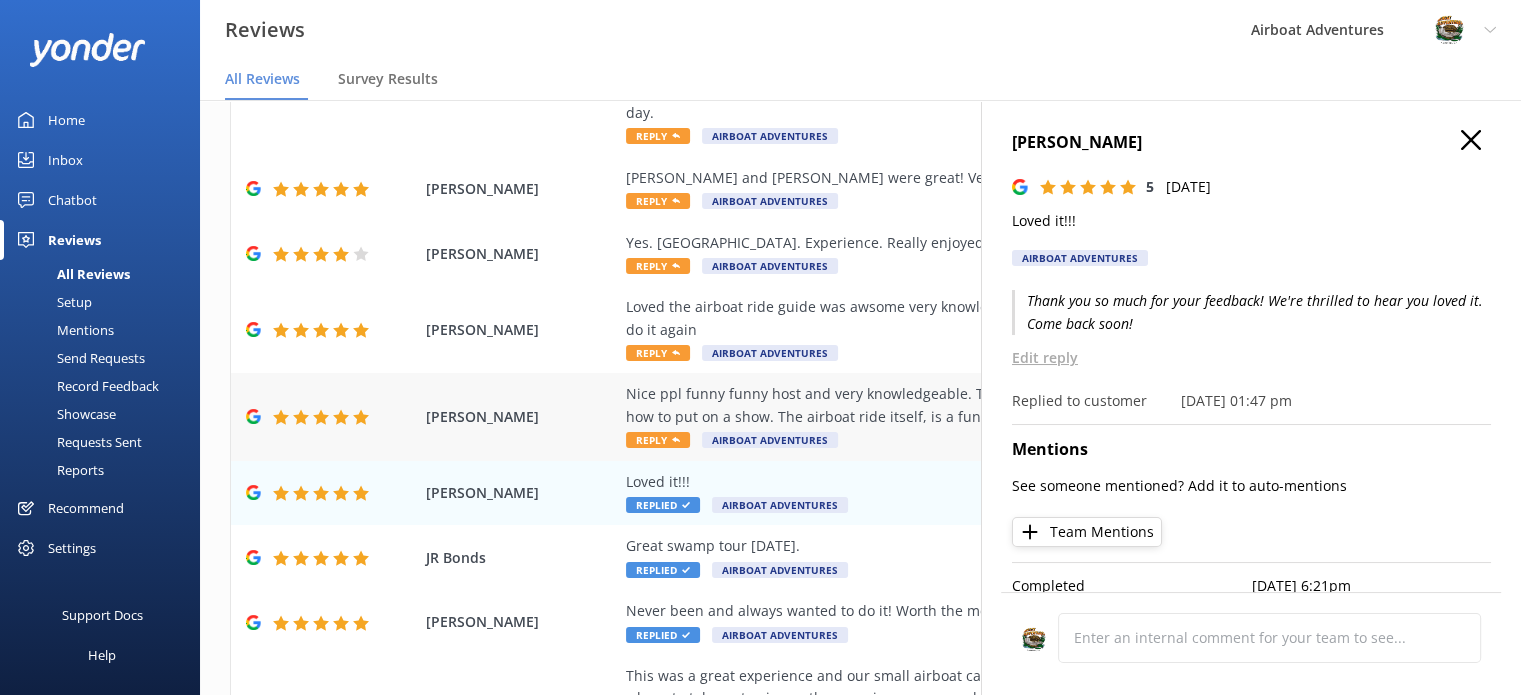 click on "Nice ppl funny funny host and very knowledgeable. The gators are entertaining as well. They definitely know how to put on a show. The airboat ride itself, is a fun experience." at bounding box center [990, 405] 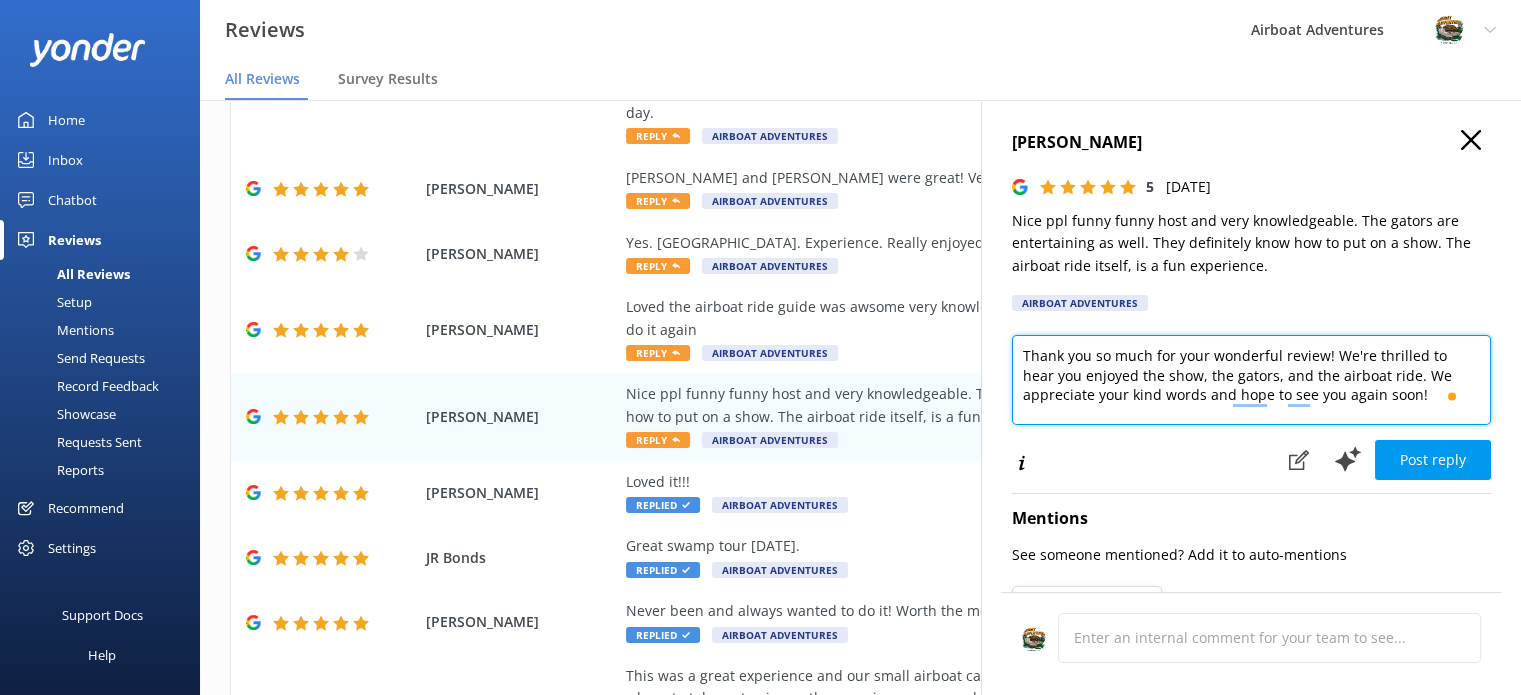 drag, startPoint x: 1336, startPoint y: 355, endPoint x: 996, endPoint y: 359, distance: 340.02353 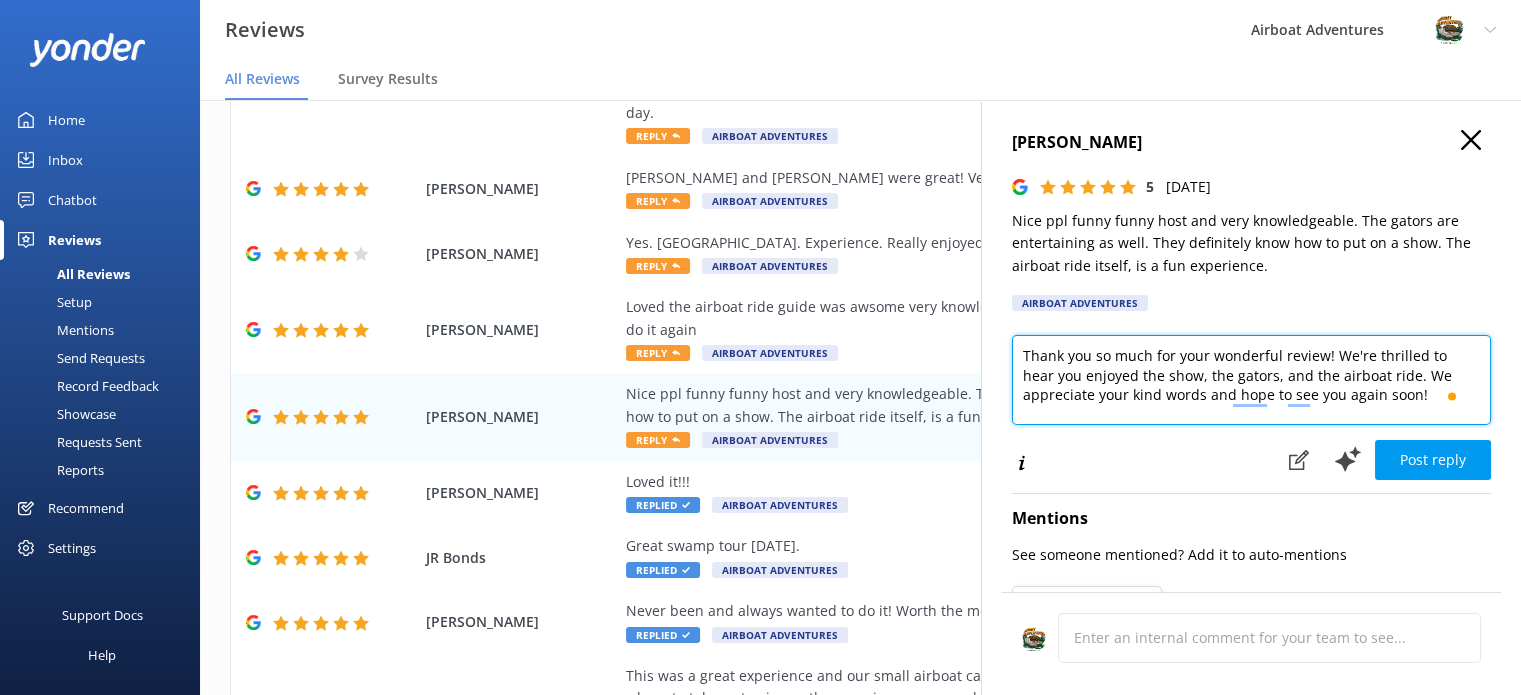 click on "[PERSON_NAME] 5 [DATE] Nice ppl funny funny host and very knowledgeable. The gators are entertaining as well. They definitely know how to put on a show. The airboat ride itself, is a fun experience. Airboat Adventures Thank you so much for your wonderful review! We're thrilled to hear you enjoyed the show, the gators, and the airboat ride. We appreciate your kind words and hope to see you again soon! Post reply Mentions See someone mentioned? Add it to auto-mentions Team Mentions Completed [DATE] 6:37pm Cancel Comment" at bounding box center [1251, 447] 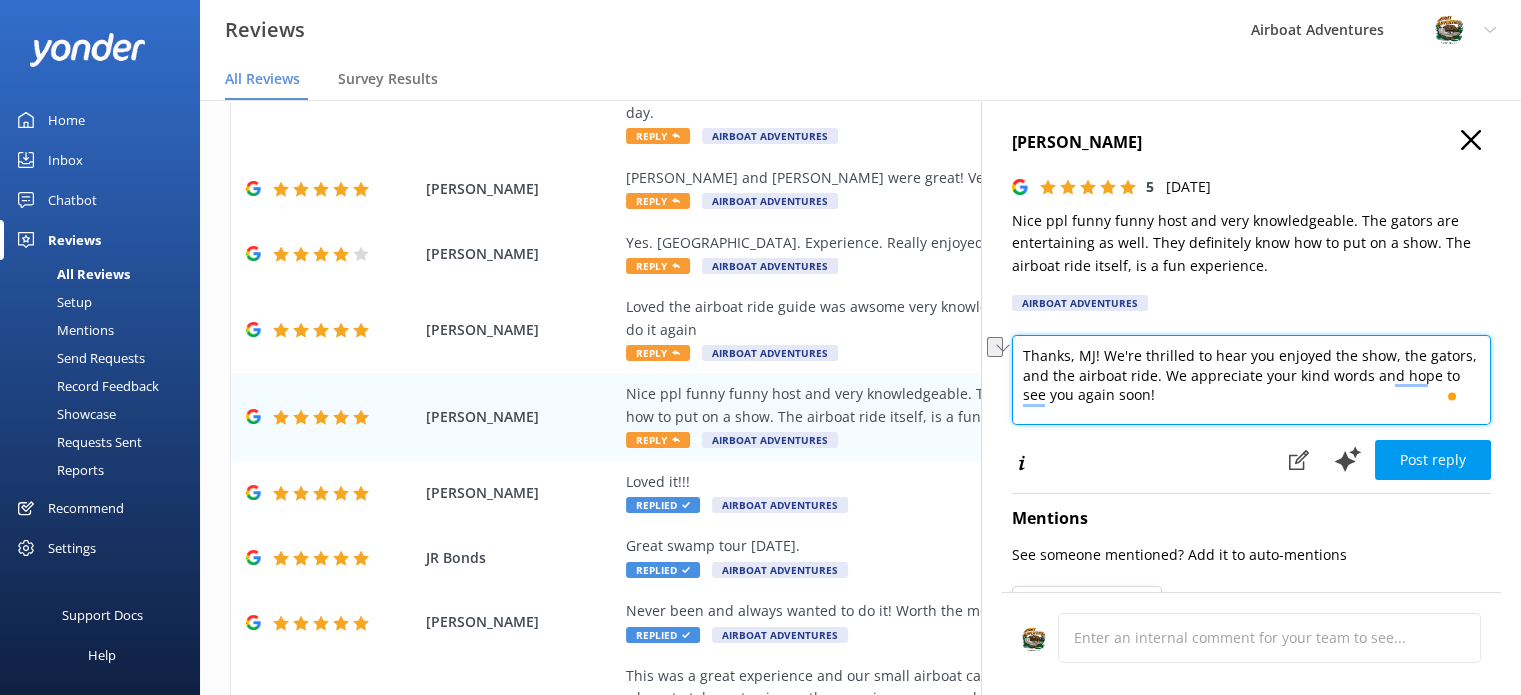 drag, startPoint x: 1390, startPoint y: 360, endPoint x: 1351, endPoint y: 355, distance: 39.319206 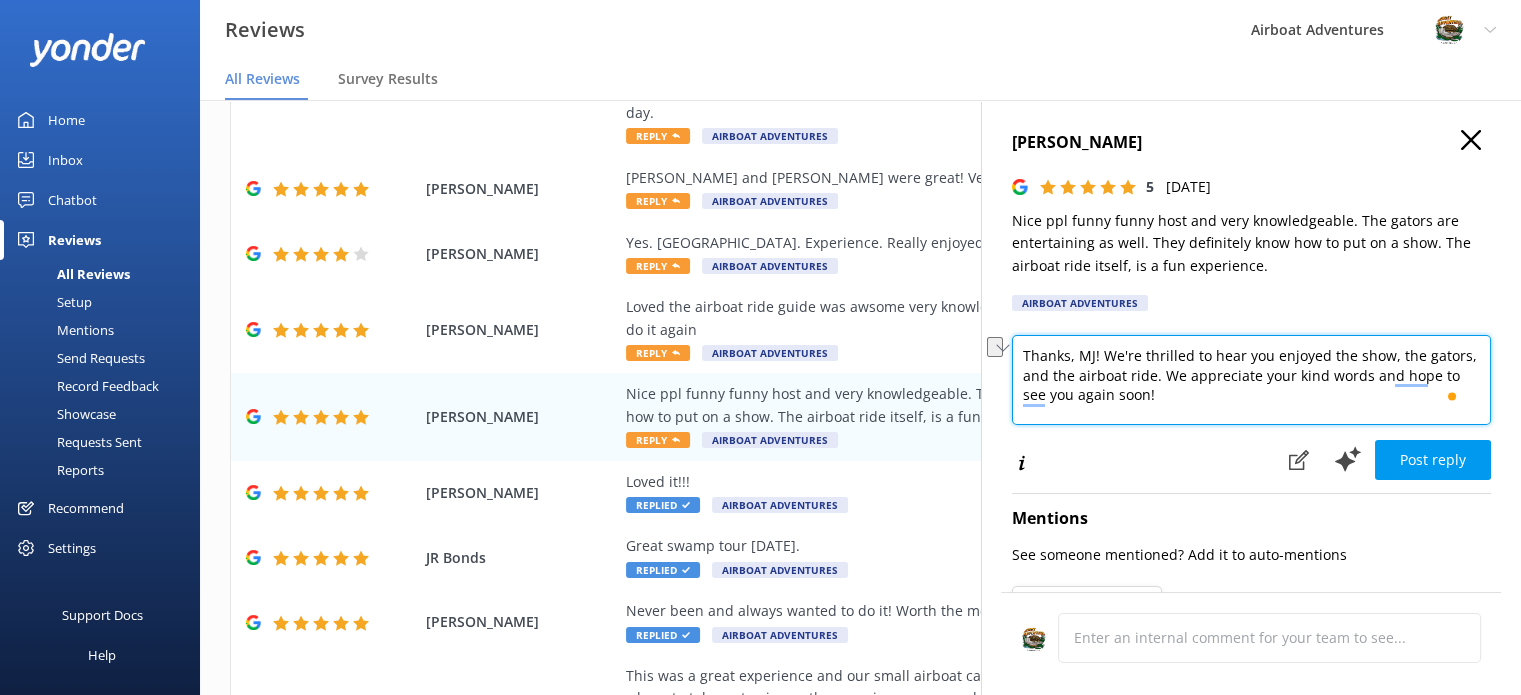 click on "Thanks, MJ! We're thrilled to hear you enjoyed the show, the gators, and the airboat ride. We appreciate your kind words and hope to see you again soon!" at bounding box center [1251, 380] 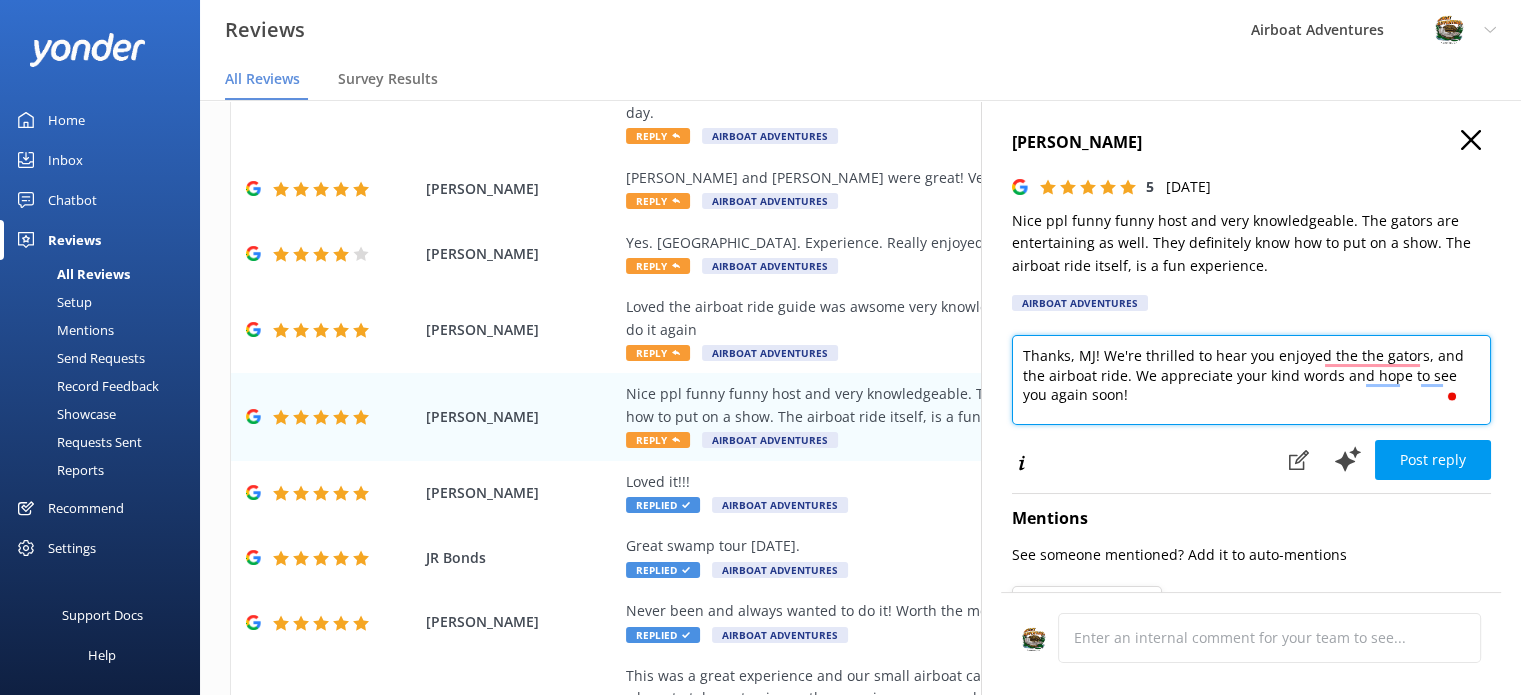 click on "Thanks, MJ! We're thrilled to hear you enjoyed the the gators, and the airboat ride. We appreciate your kind words and hope to see you again soon!" at bounding box center [1251, 380] 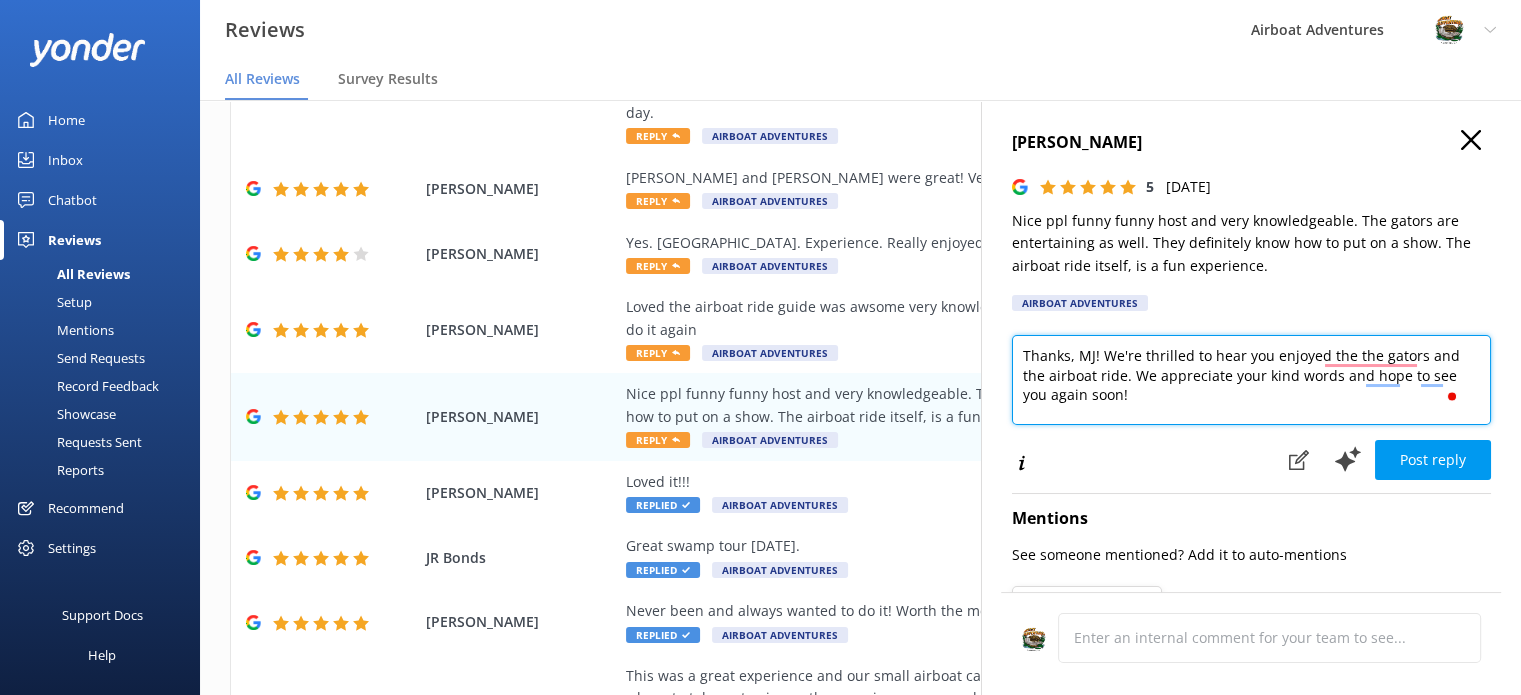 click on "Thanks, MJ! We're thrilled to hear you enjoyed the the gators and the airboat ride. We appreciate your kind words and hope to see you again soon!" at bounding box center [1251, 380] 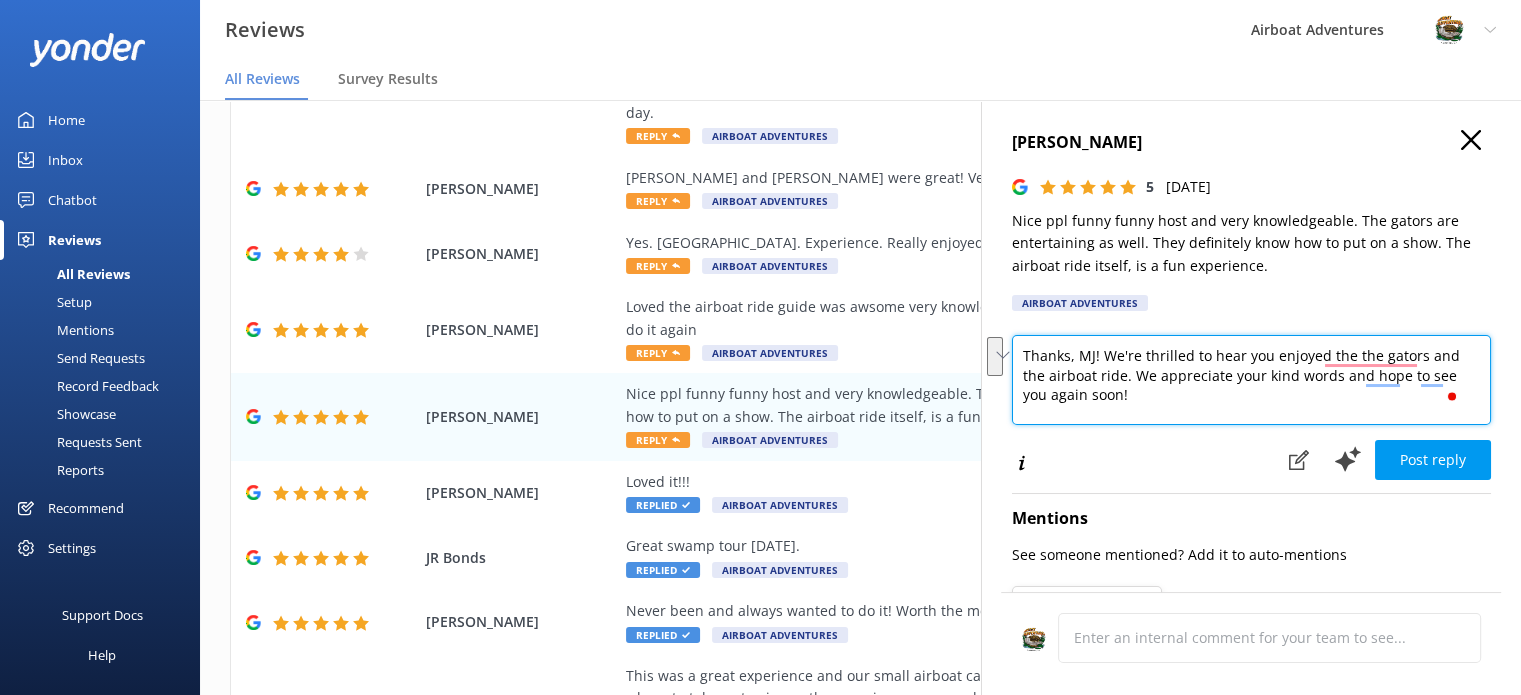drag, startPoint x: 1132, startPoint y: 380, endPoint x: 1132, endPoint y: 416, distance: 36 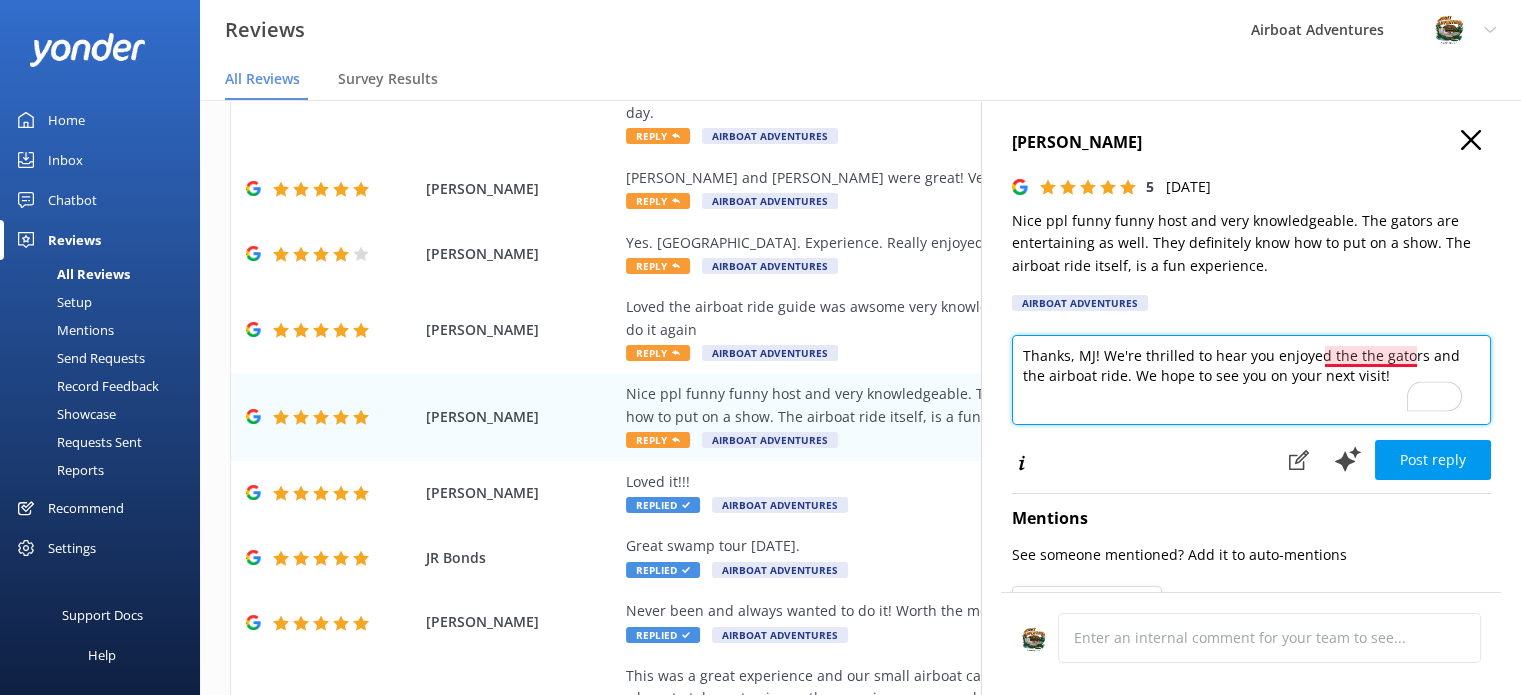 click on "Thanks, MJ! We're thrilled to hear you enjoyed the the gators and the airboat ride. We hope to see you on your next visit!" at bounding box center [1251, 380] 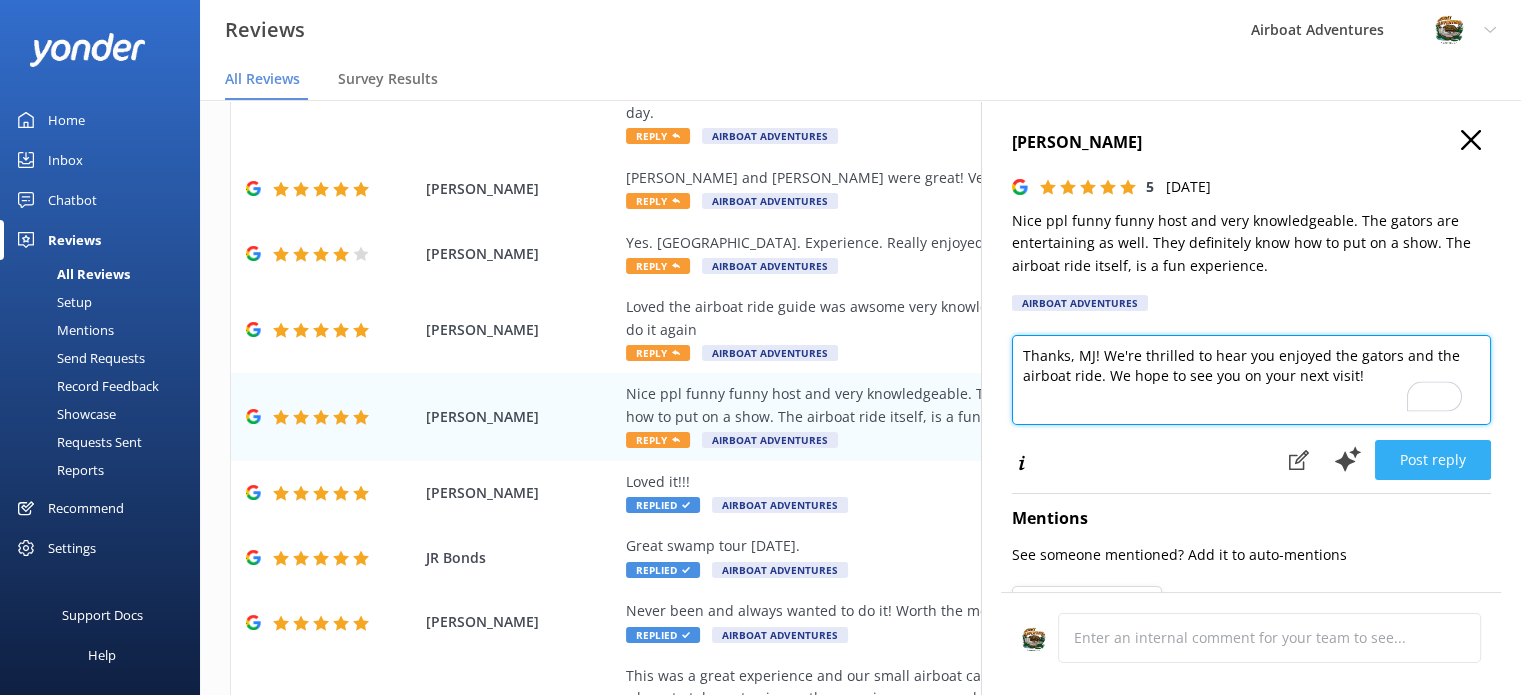 type on "Thanks, MJ! We're thrilled to hear you enjoyed the gators and the airboat ride. We hope to see you on your next visit!" 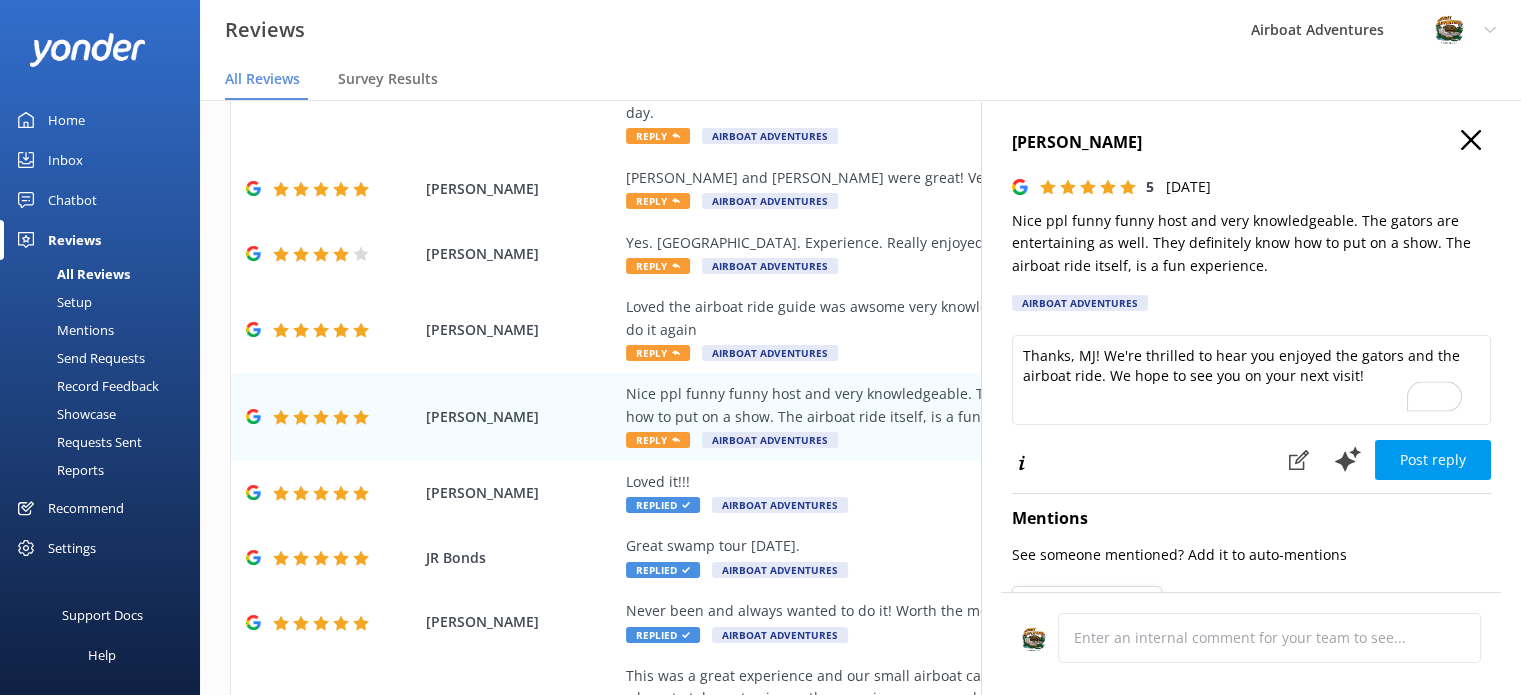click on "Post reply" at bounding box center [1433, 460] 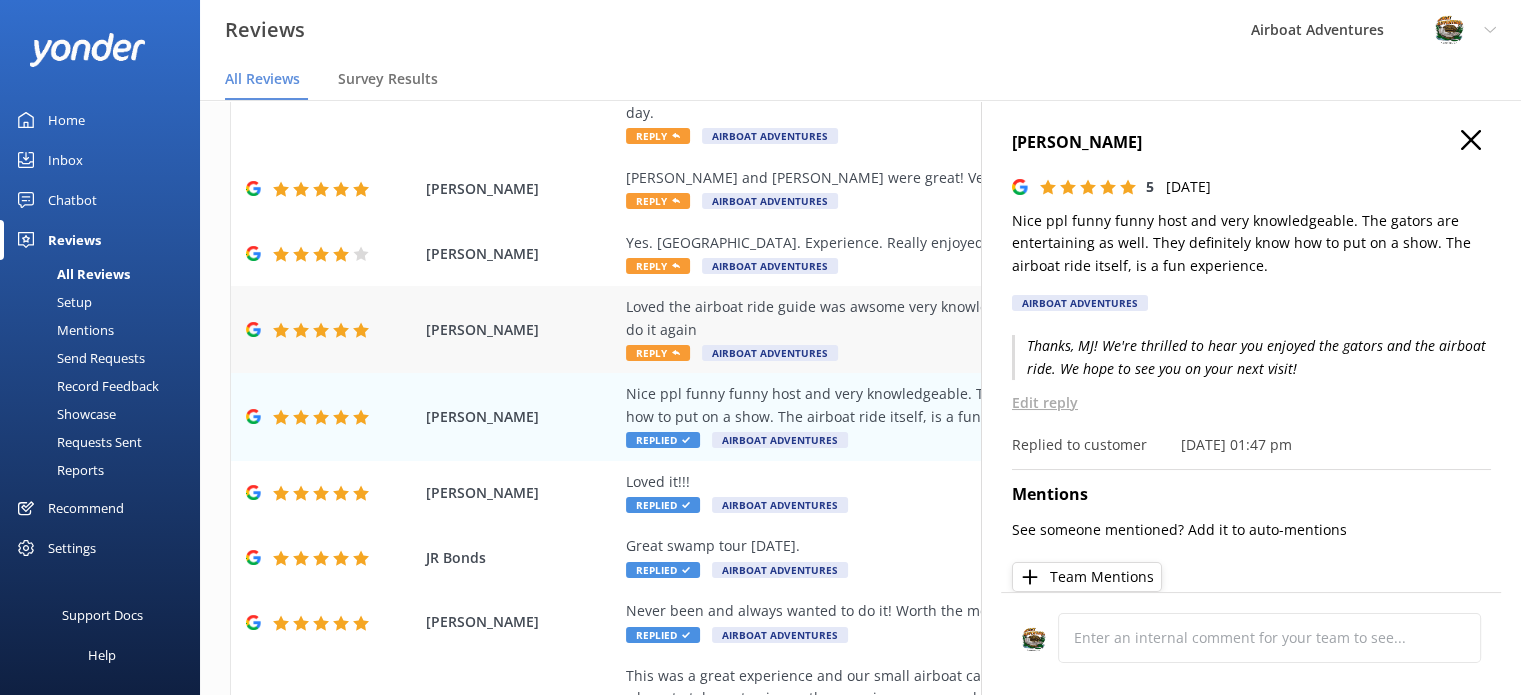 click 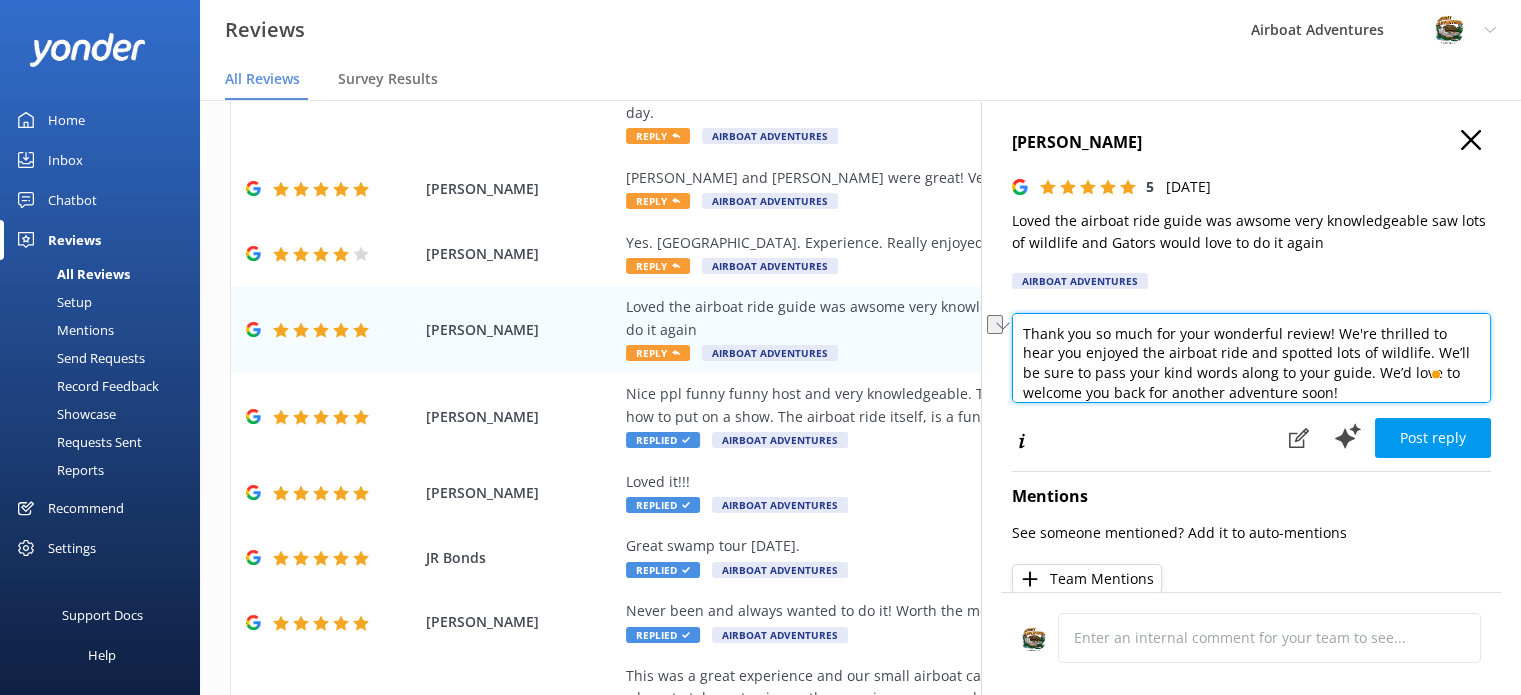 drag, startPoint x: 1066, startPoint y: 331, endPoint x: 1454, endPoint y: 327, distance: 388.02063 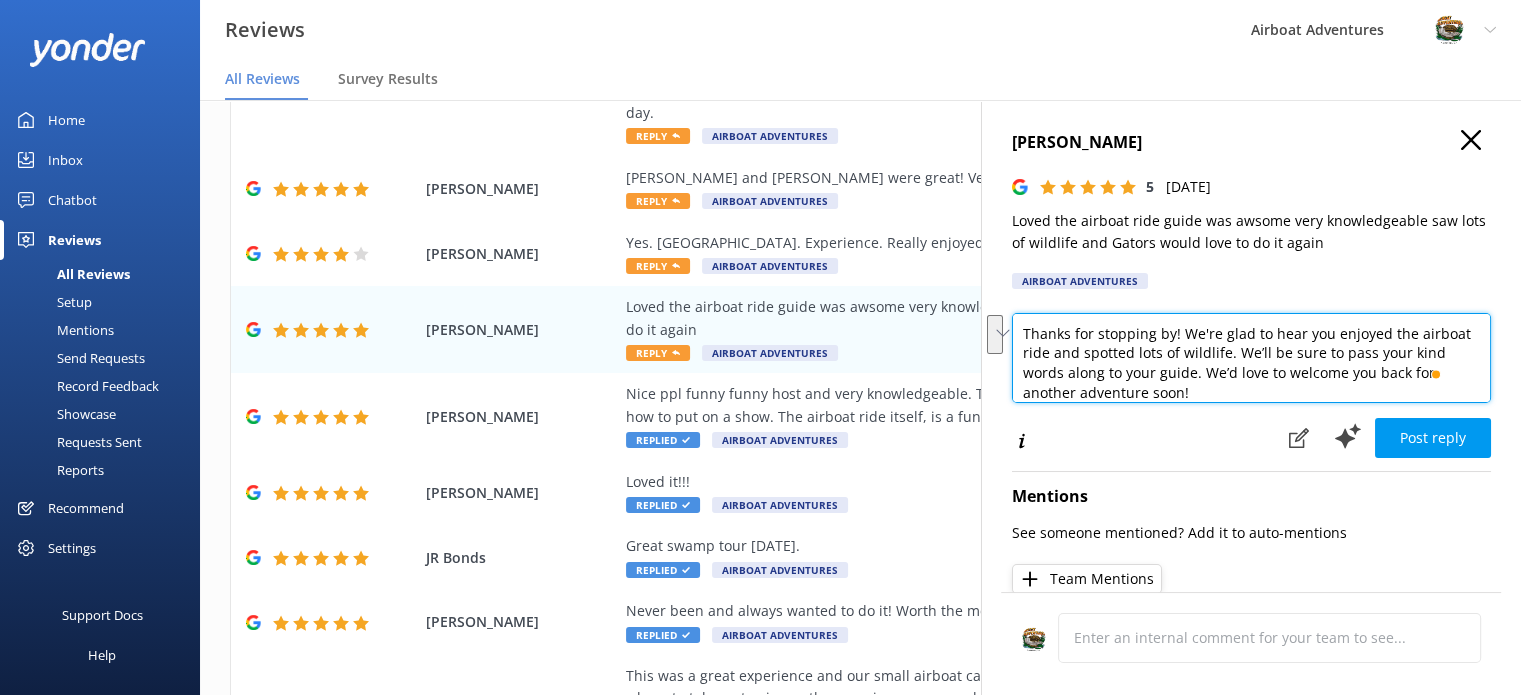 drag, startPoint x: 1126, startPoint y: 353, endPoint x: 1323, endPoint y: 339, distance: 197.49684 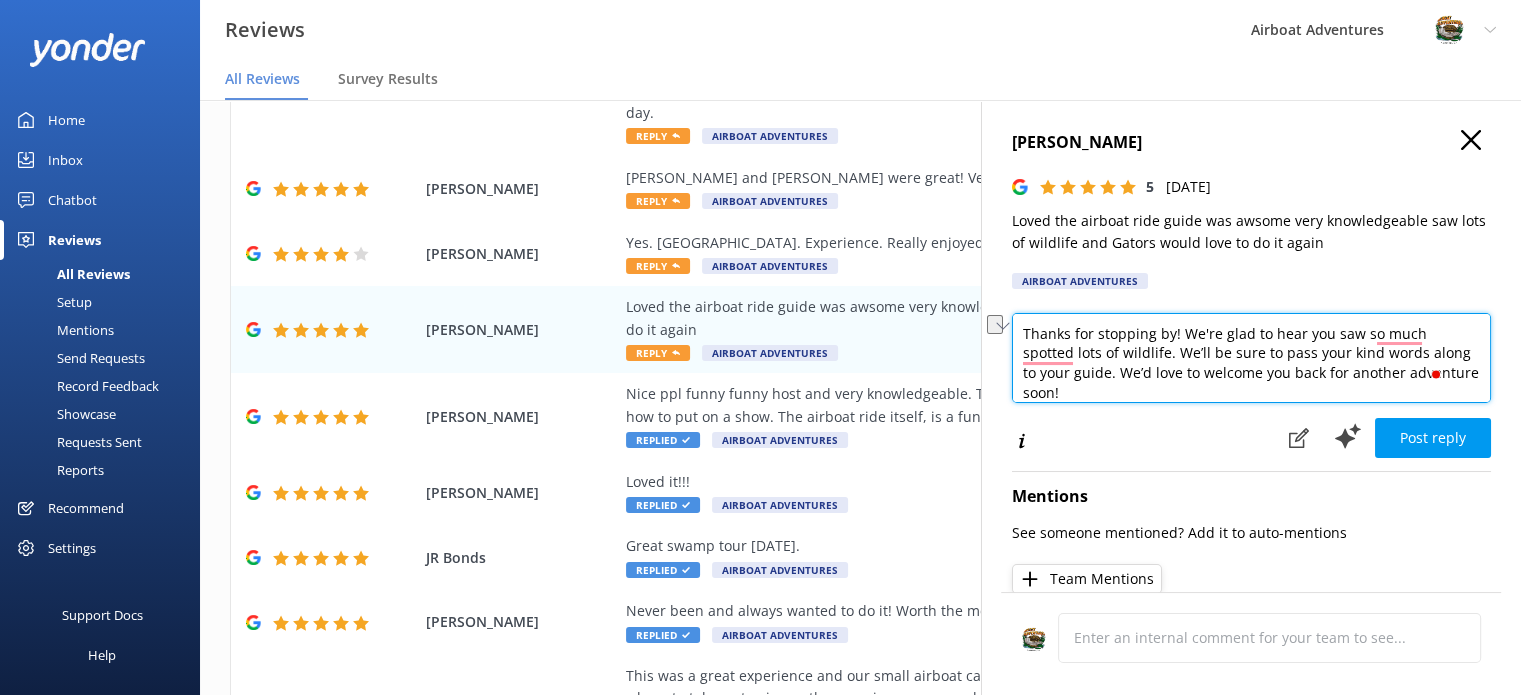 drag, startPoint x: 1020, startPoint y: 361, endPoint x: 1118, endPoint y: 358, distance: 98.045906 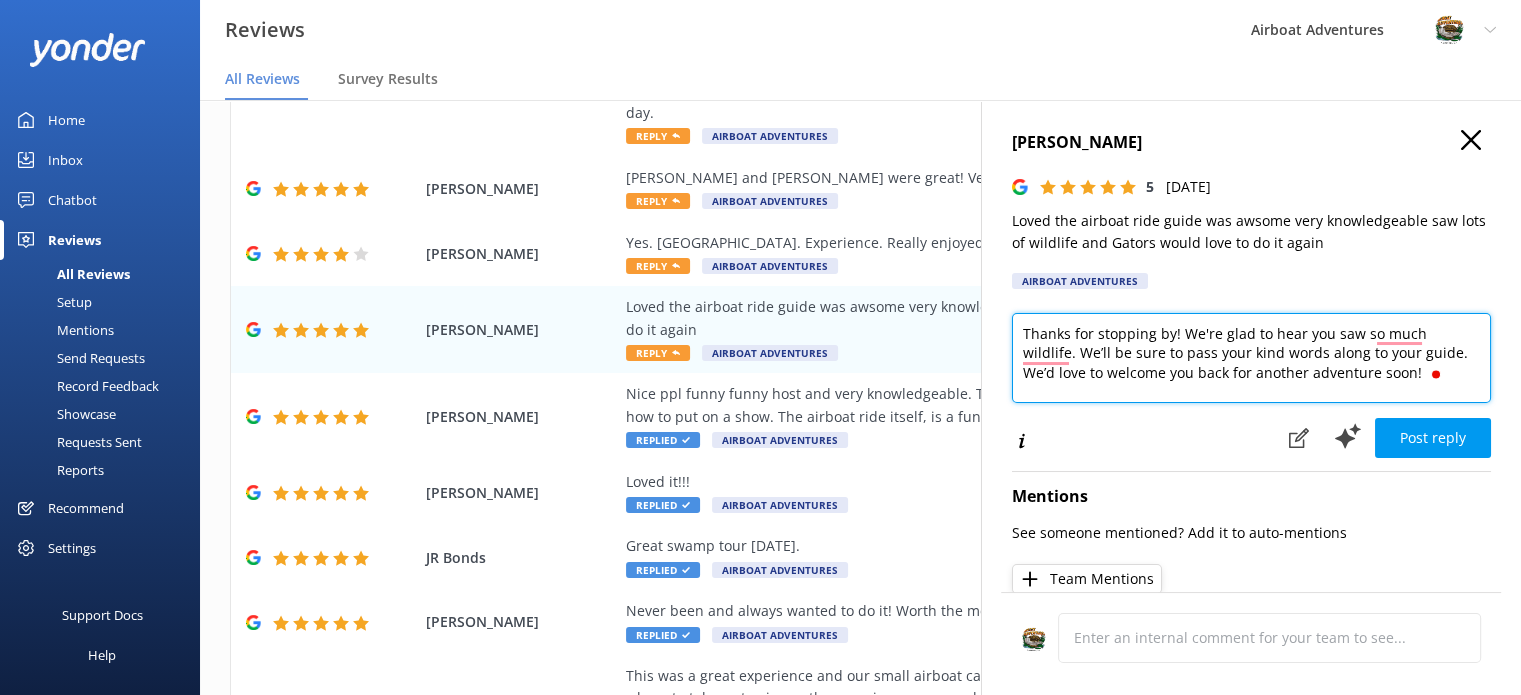 click on "Thanks for stopping by! We're glad to hear you saw so much  wildlife. We’ll be sure to pass your kind words along to your guide. We’d love to welcome you back for another adventure soon!" at bounding box center [1251, 358] 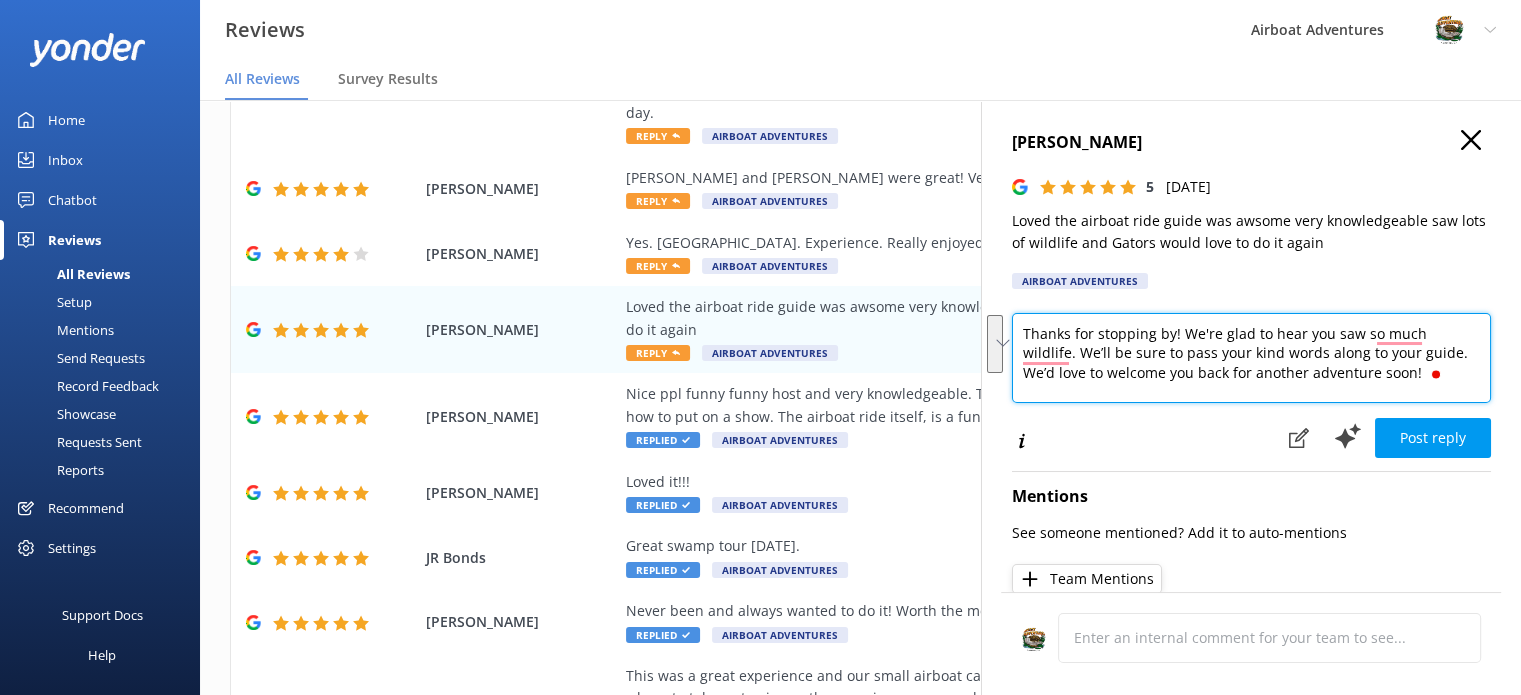 scroll, scrollTop: 9, scrollLeft: 0, axis: vertical 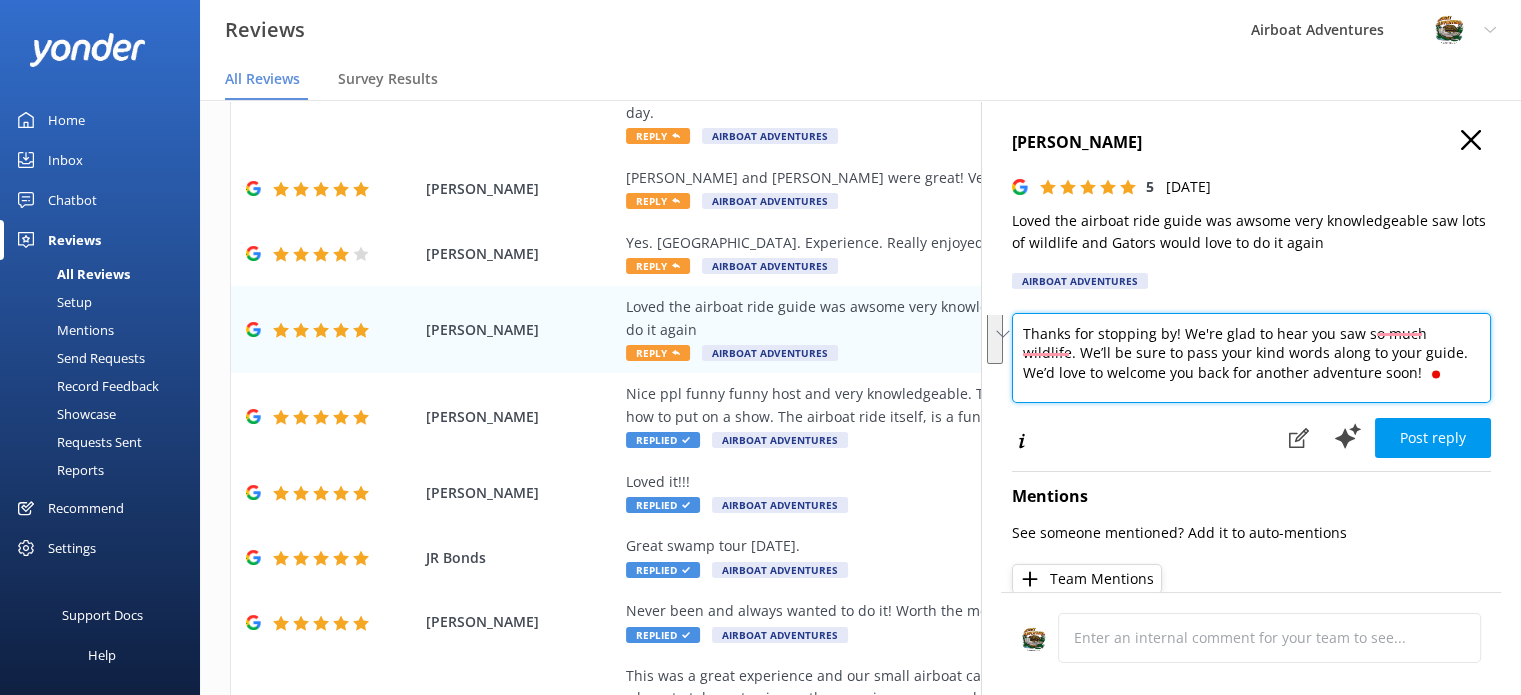 drag, startPoint x: 1076, startPoint y: 354, endPoint x: 1076, endPoint y: 388, distance: 34 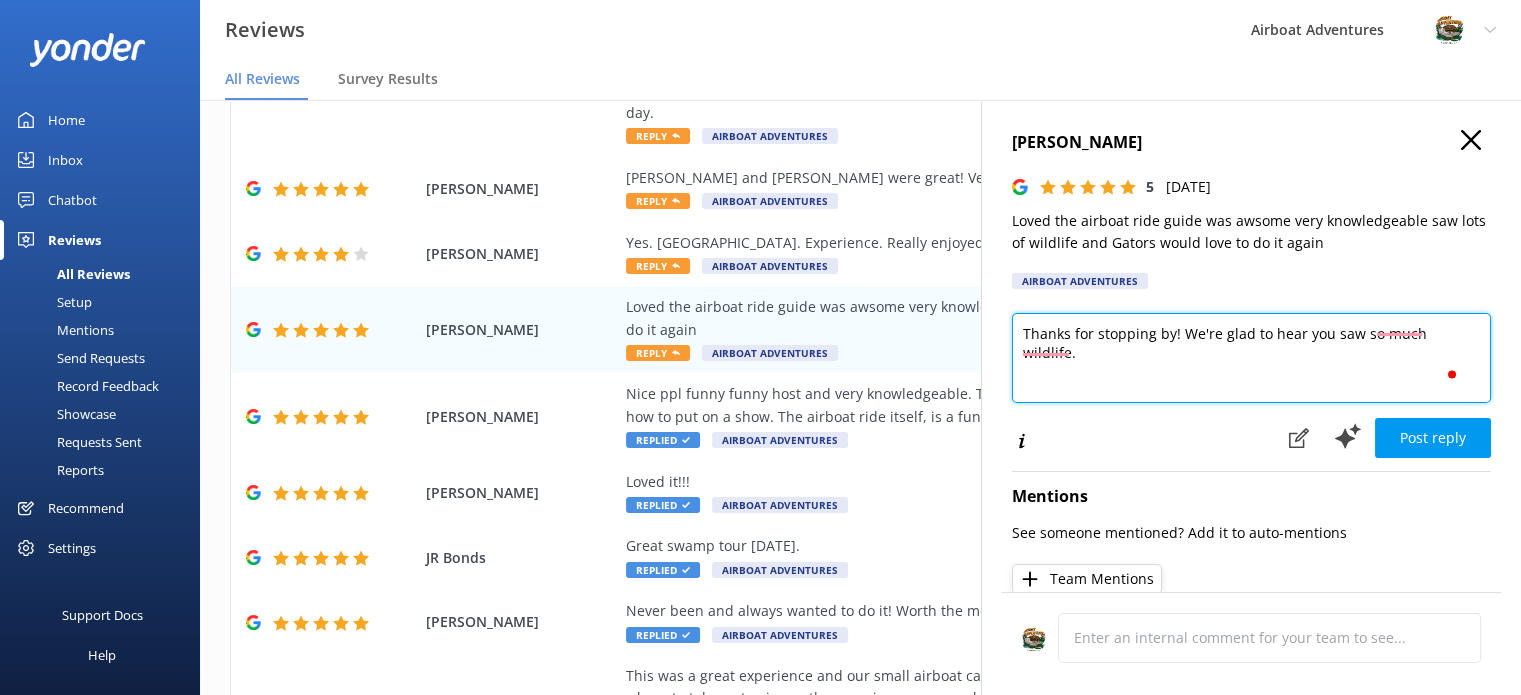 scroll, scrollTop: 0, scrollLeft: 0, axis: both 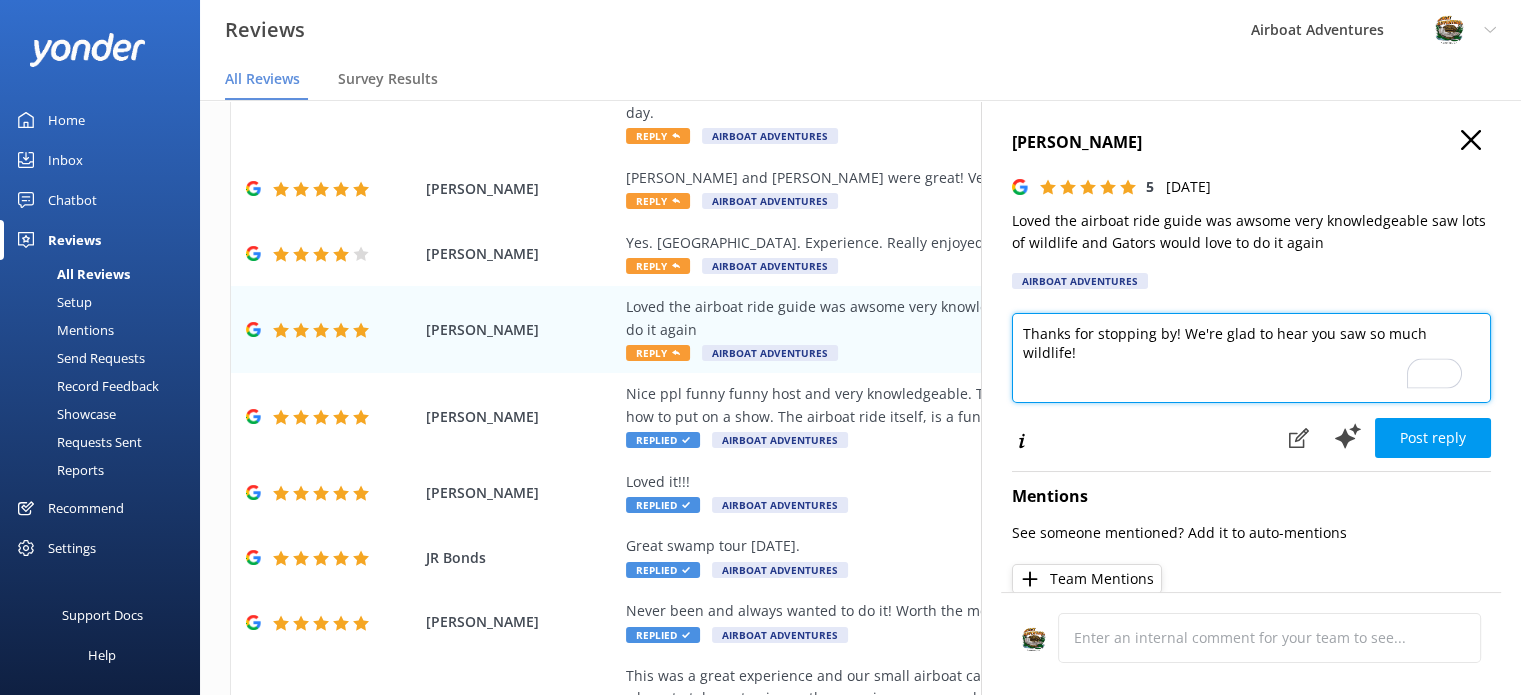 click on "Thanks for stopping by! We're glad to hear you saw so much wildlife!" at bounding box center [1251, 358] 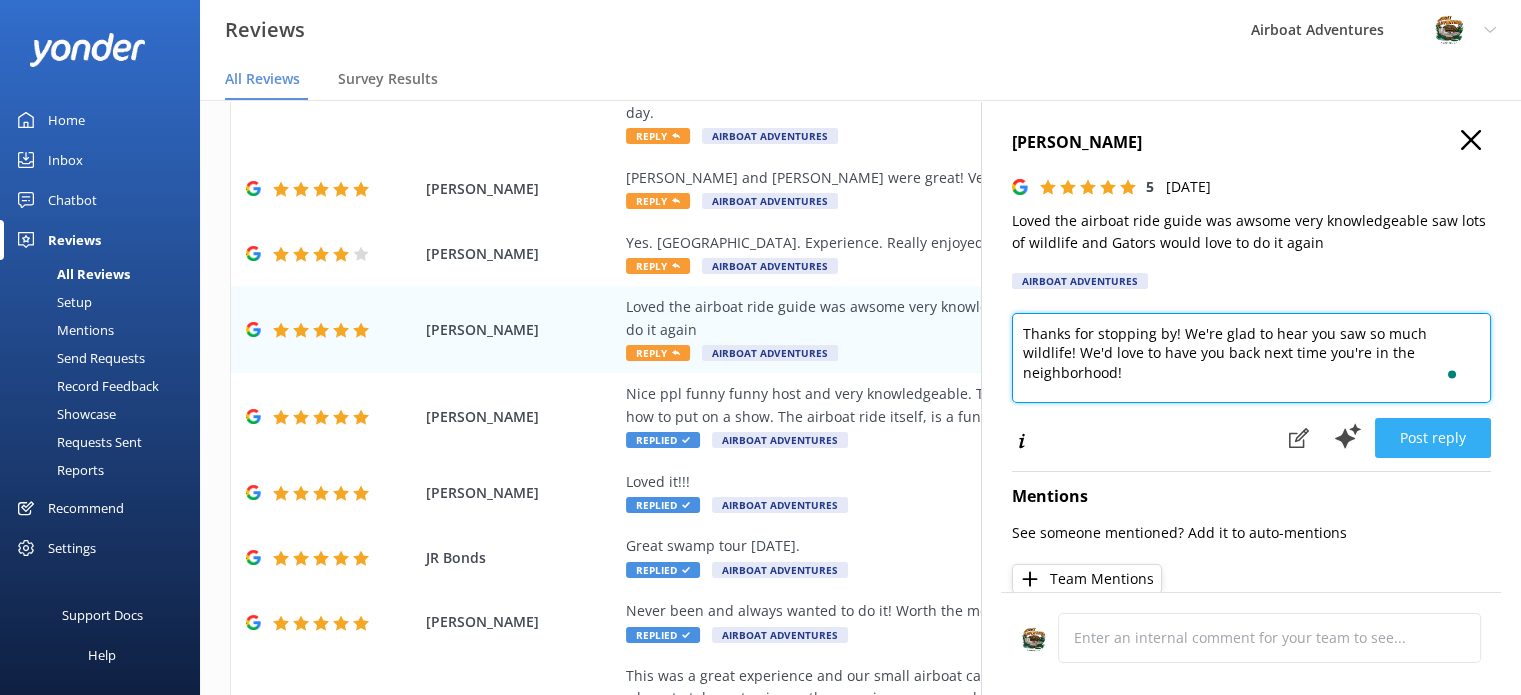 type on "Thanks for stopping by! We're glad to hear you saw so much wildlife! We'd love to have you back next time you're in the neighborhood!" 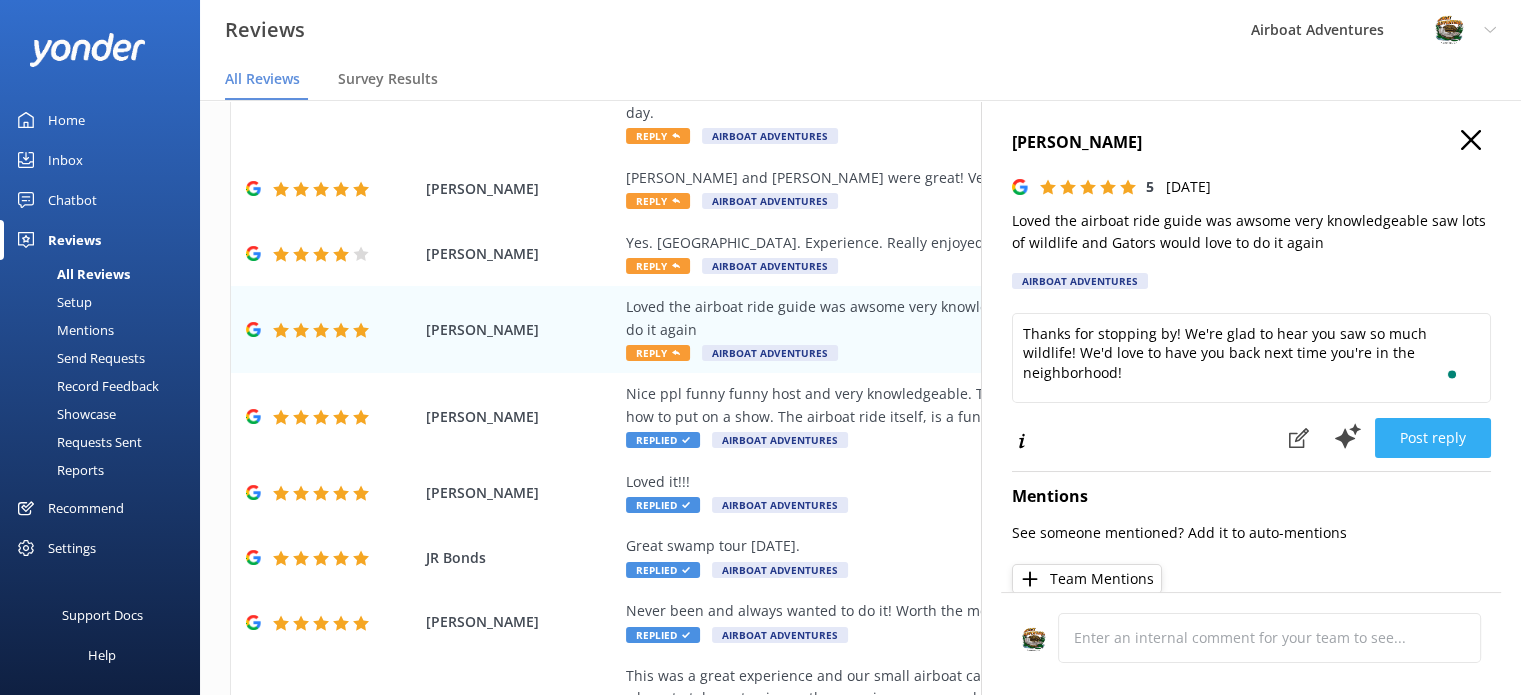 click on "Post reply" at bounding box center (1433, 438) 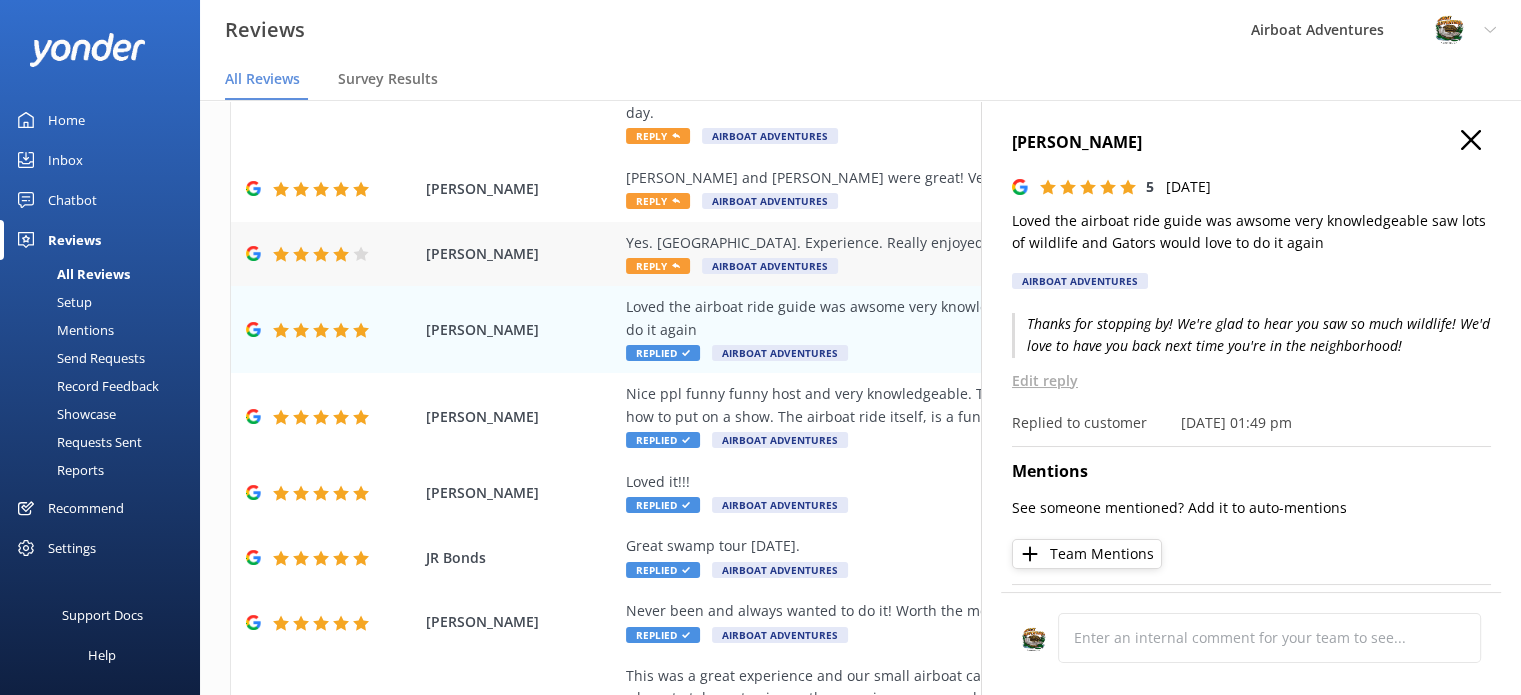 click on "Yes. [GEOGRAPHIC_DATA]. Experience. Really enjoyed the Captain and the story Reply Airboat Adventures" at bounding box center (990, 254) 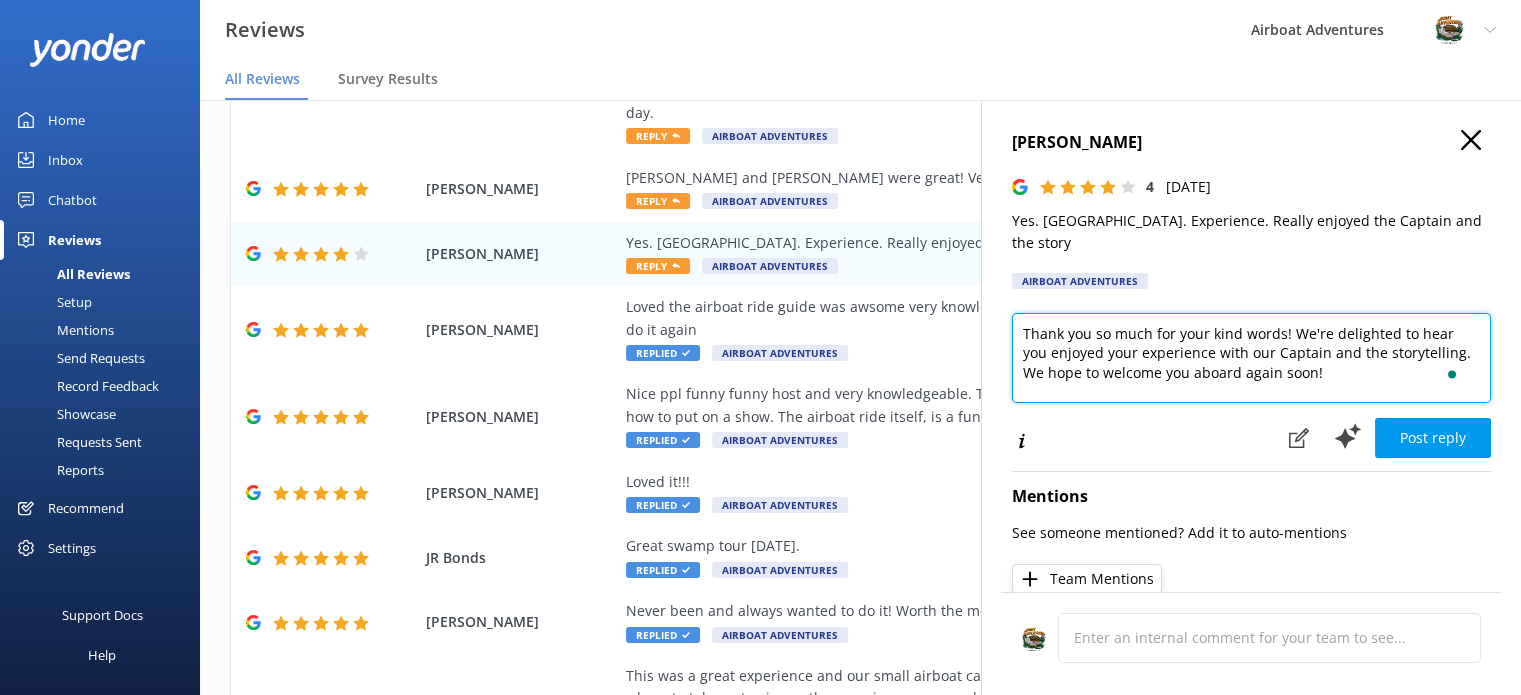 drag, startPoint x: 1021, startPoint y: 306, endPoint x: 1288, endPoint y: 315, distance: 267.15164 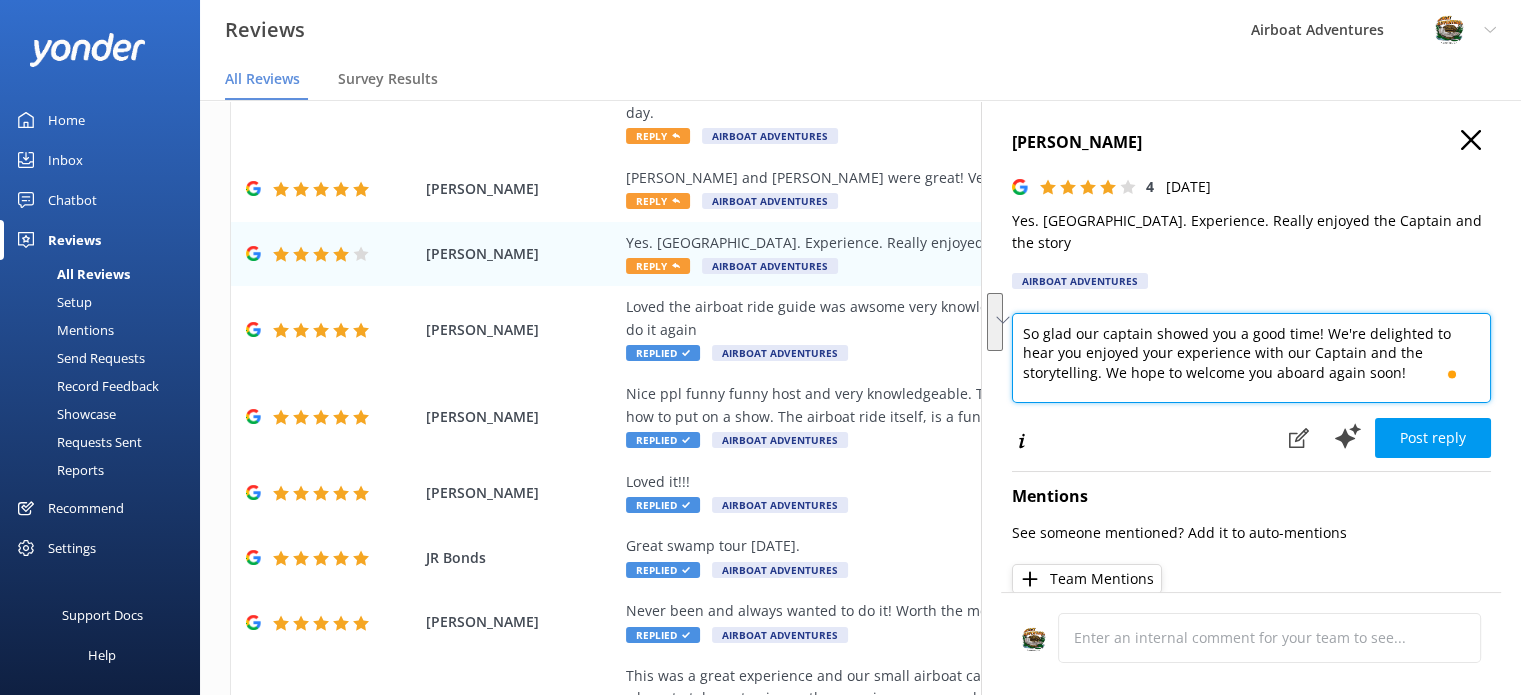 drag, startPoint x: 1316, startPoint y: 305, endPoint x: 1106, endPoint y: 351, distance: 214.97906 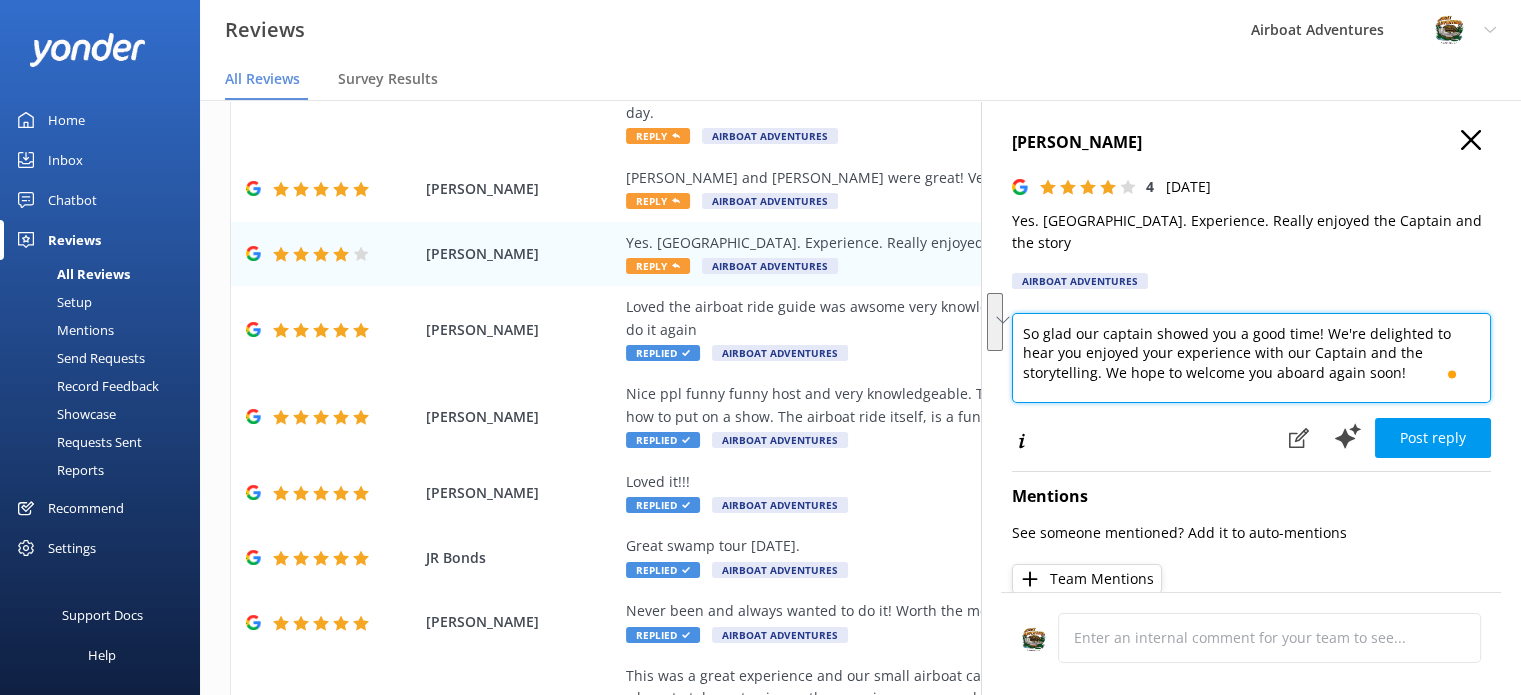 click on "So glad our captain showed you a good time! We're delighted to hear you enjoyed your experience with our Captain and the storytelling. We hope to welcome you aboard again soon!" at bounding box center [1251, 358] 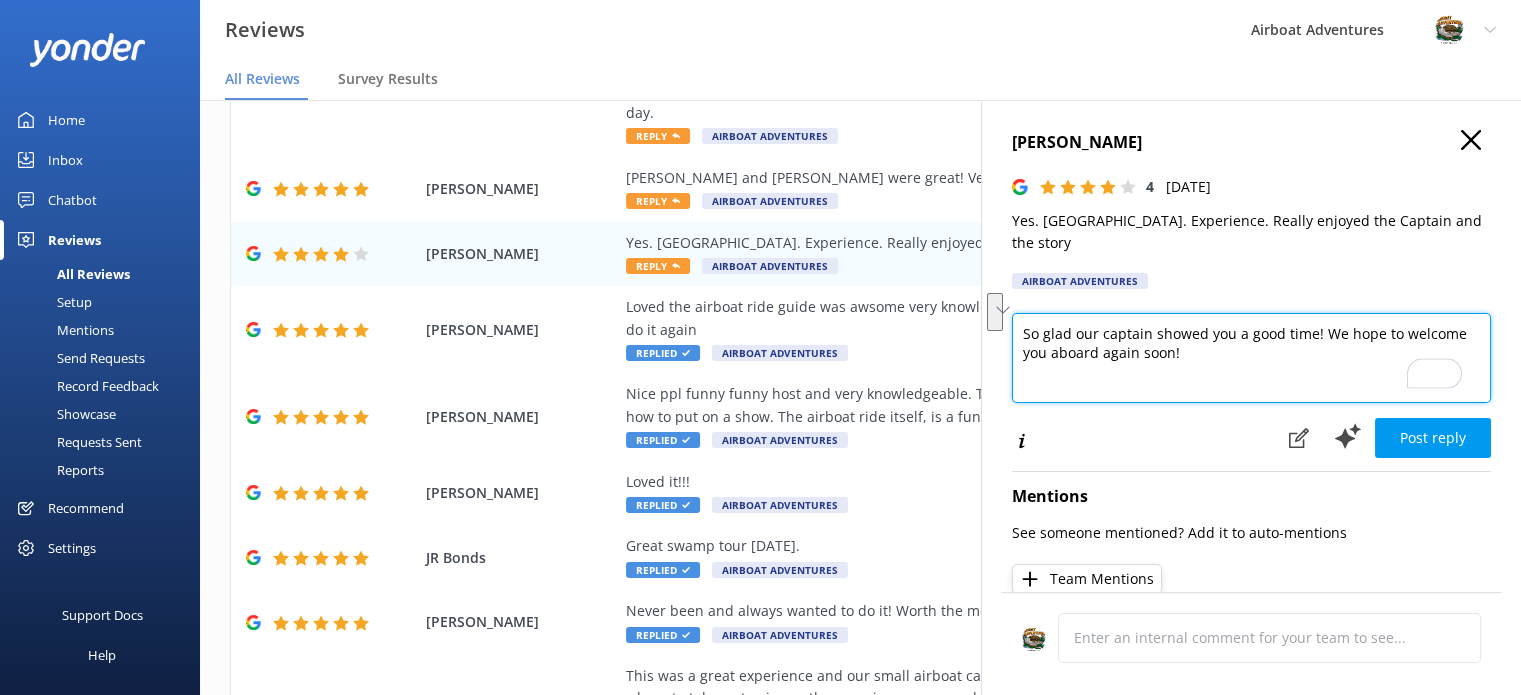 drag, startPoint x: 1317, startPoint y: 307, endPoint x: 1324, endPoint y: 333, distance: 26.925823 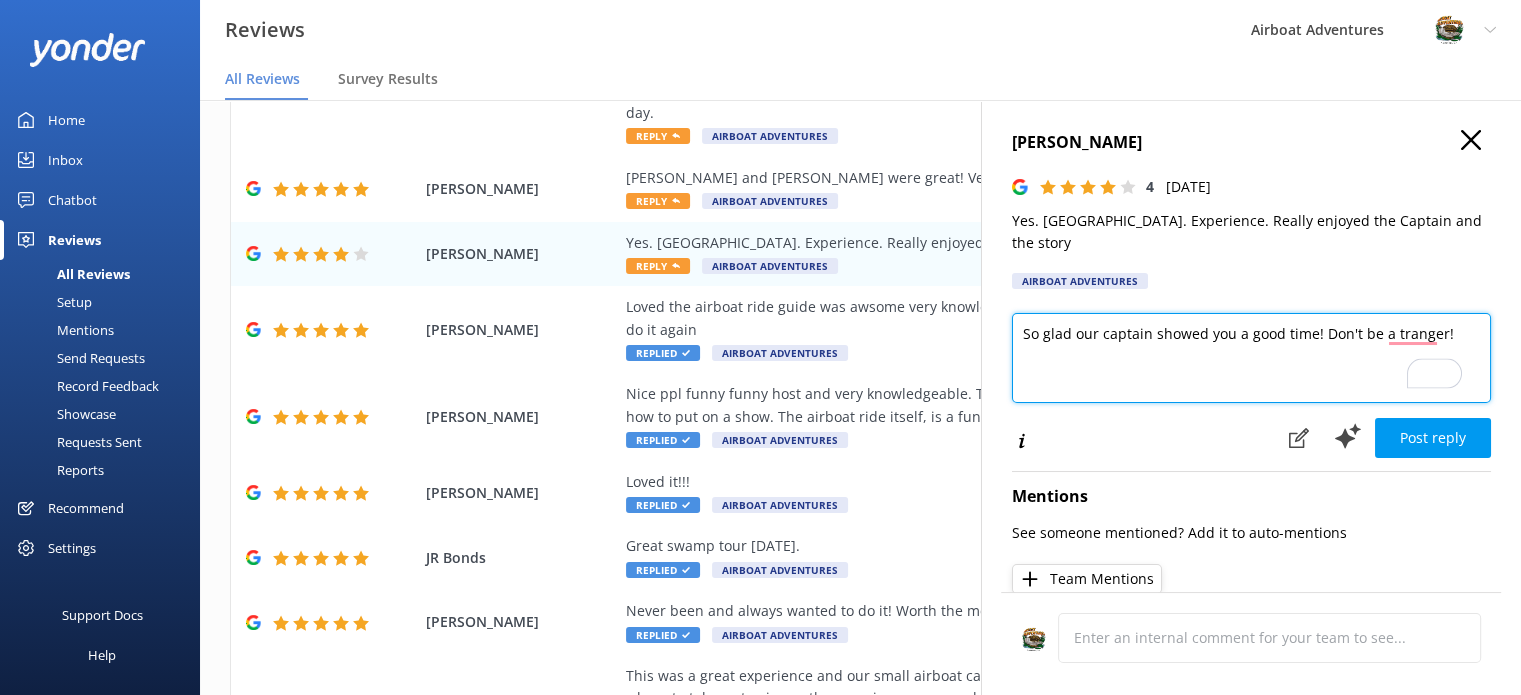 click on "So glad our captain showed you a good time! Don't be a tranger!" at bounding box center [1251, 358] 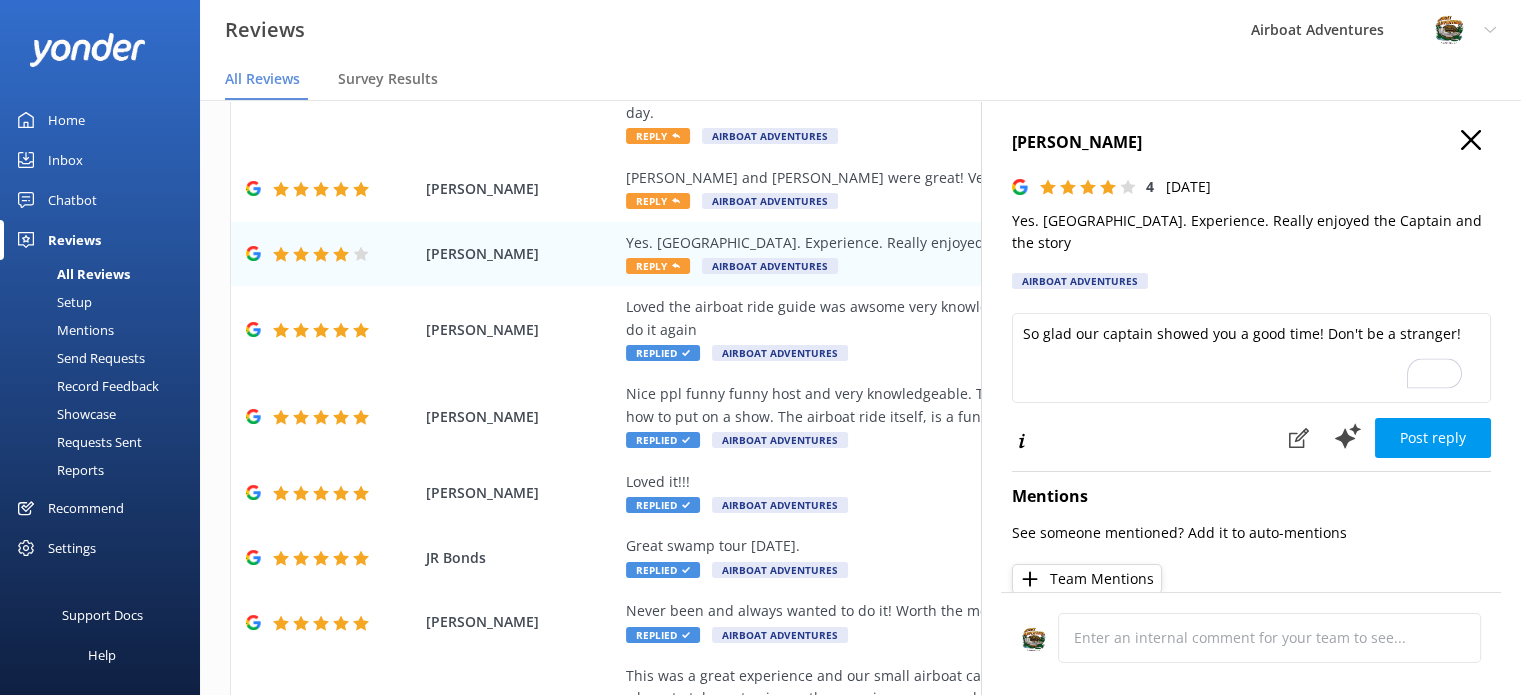 click on "So glad our captain showed you a good time! Don't be a stranger!" at bounding box center [1251, 365] 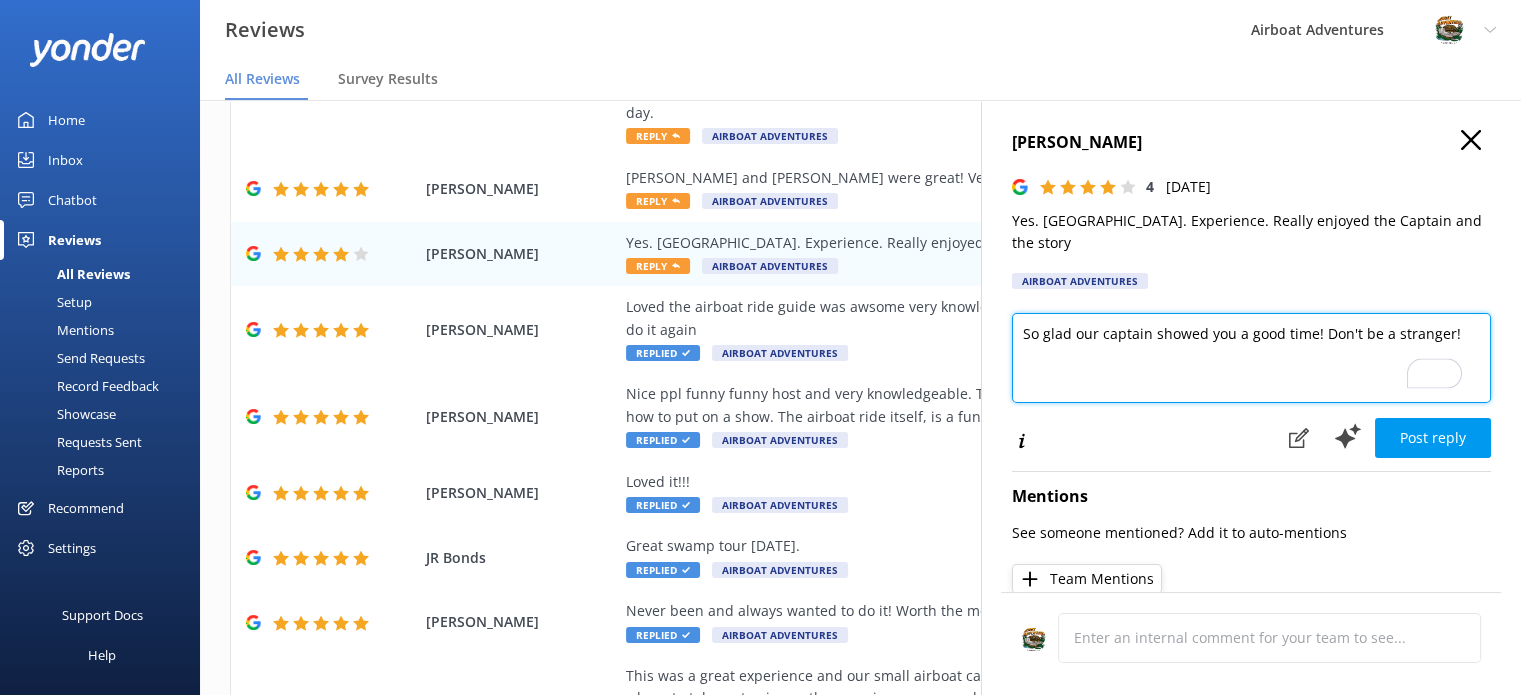click on "So glad our captain showed you a good time! Don't be a stranger!" at bounding box center (1251, 358) 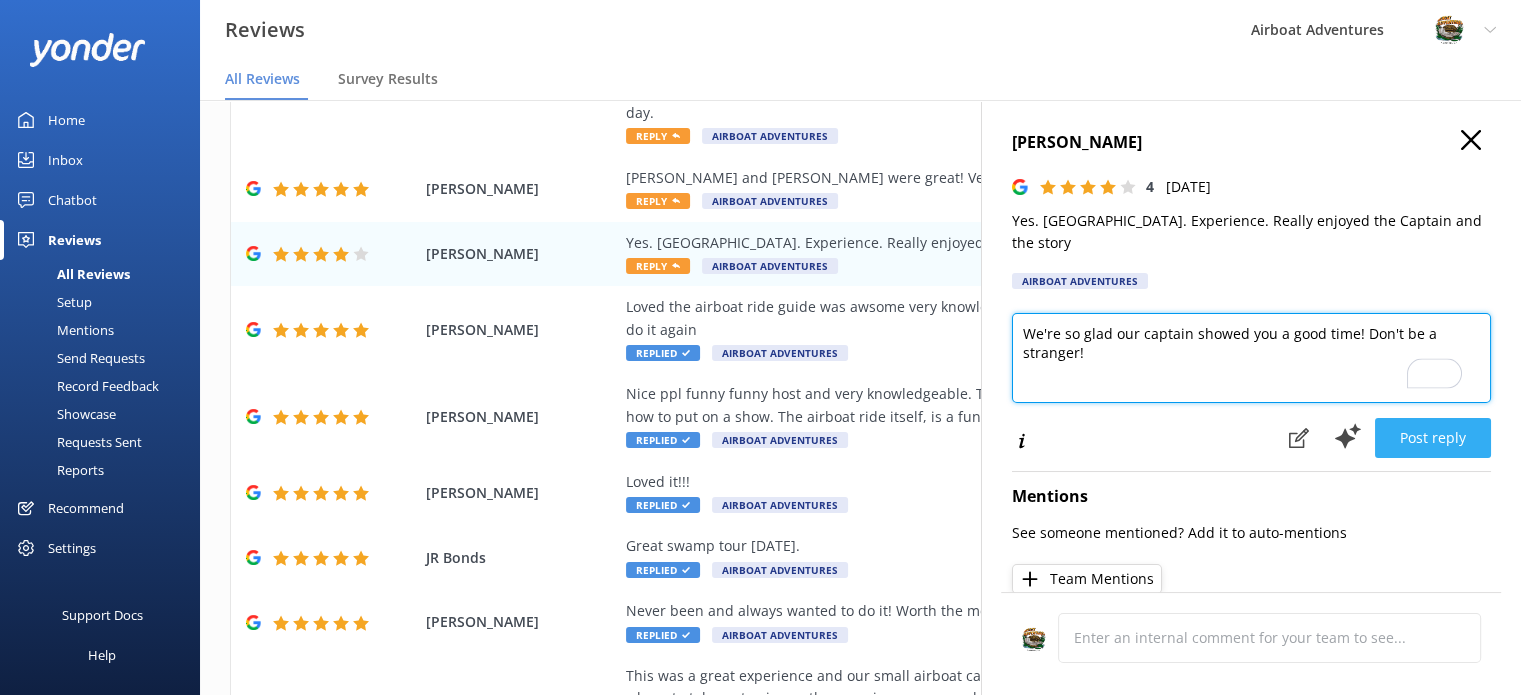 type on "We're so glad our captain showed you a good time! Don't be a stranger!" 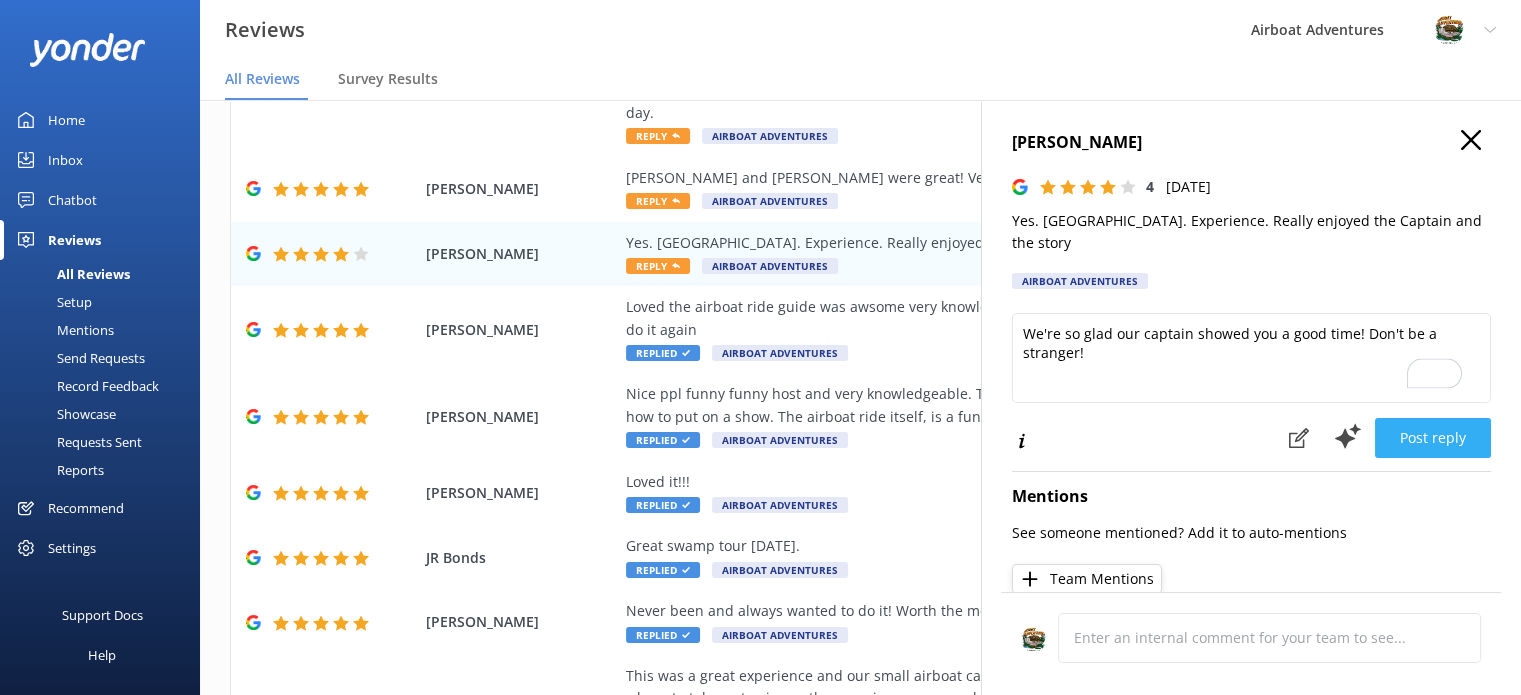 click on "Post reply" at bounding box center [1433, 438] 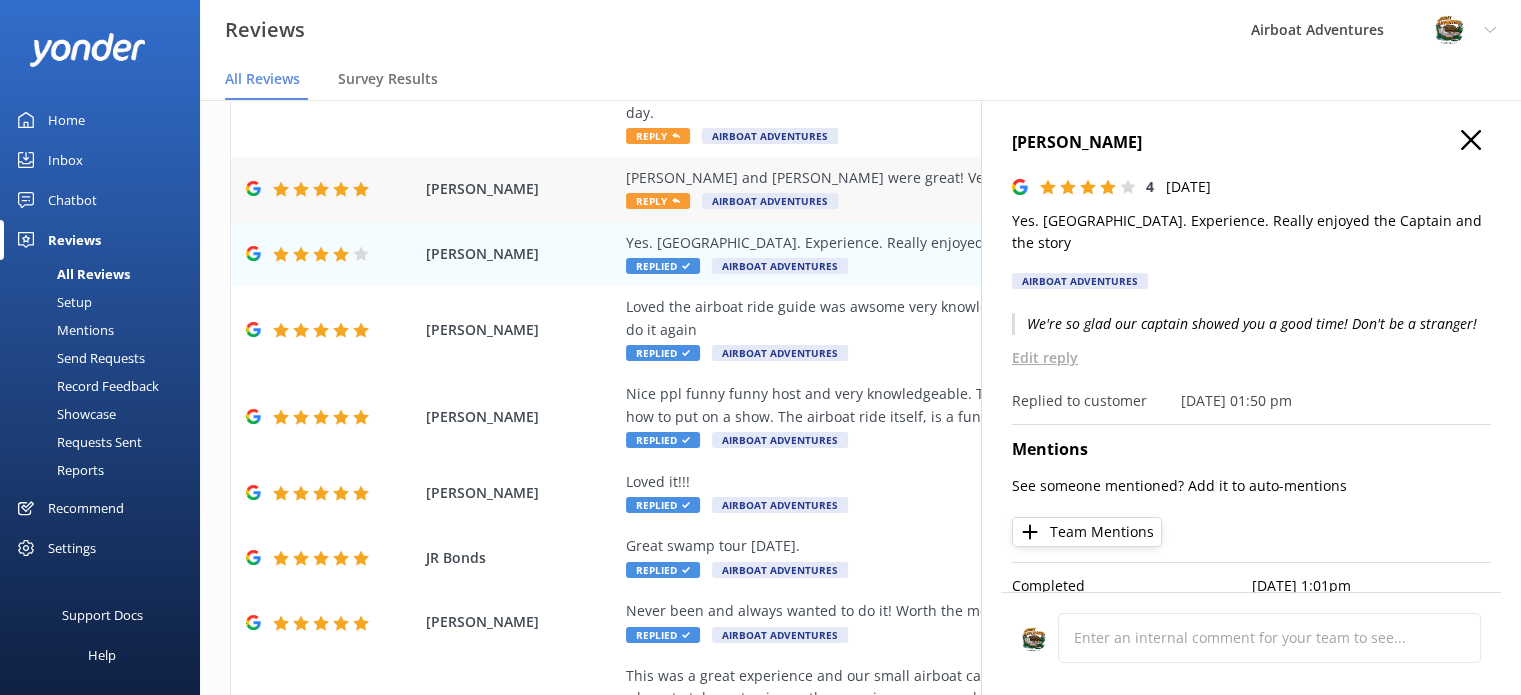 click on "[PERSON_NAME] and [PERSON_NAME] were great! Very knowledgeable and friendly. A great tour!" at bounding box center [990, 178] 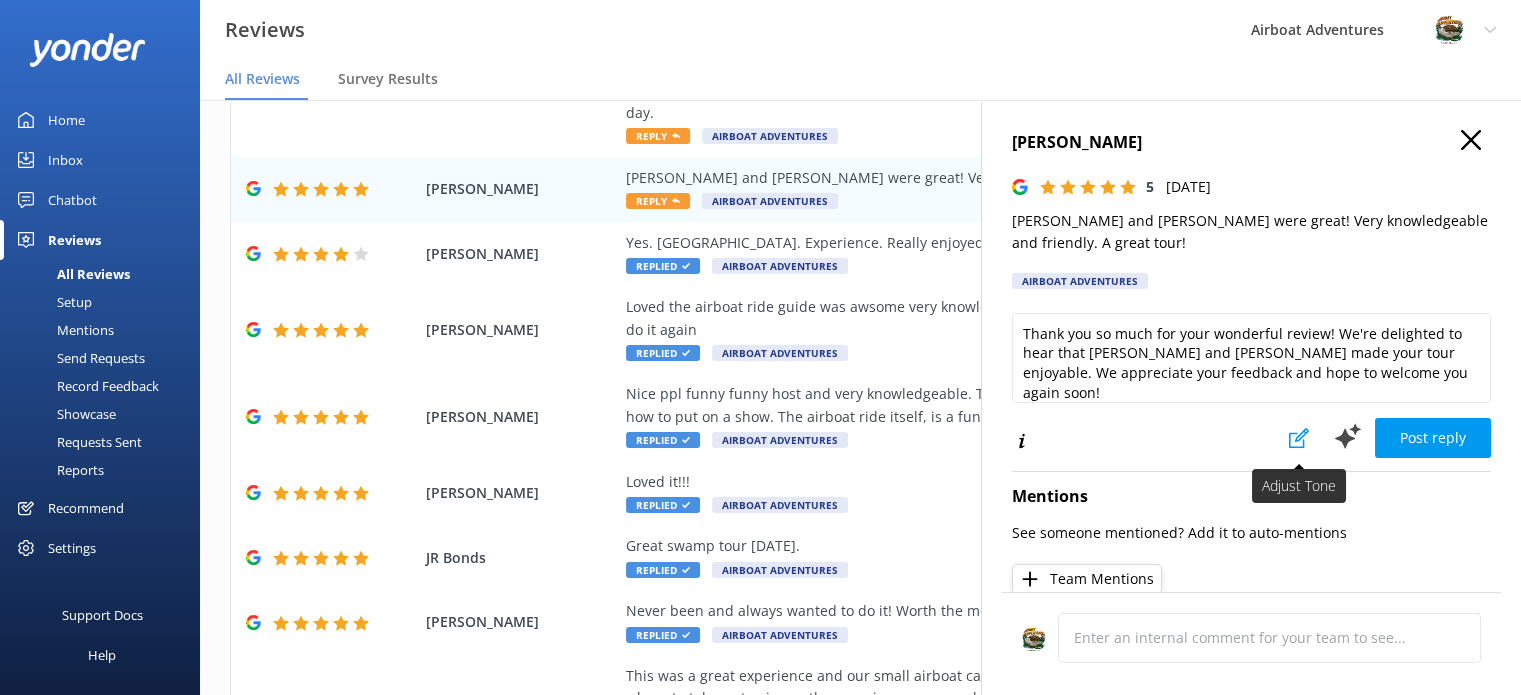 click 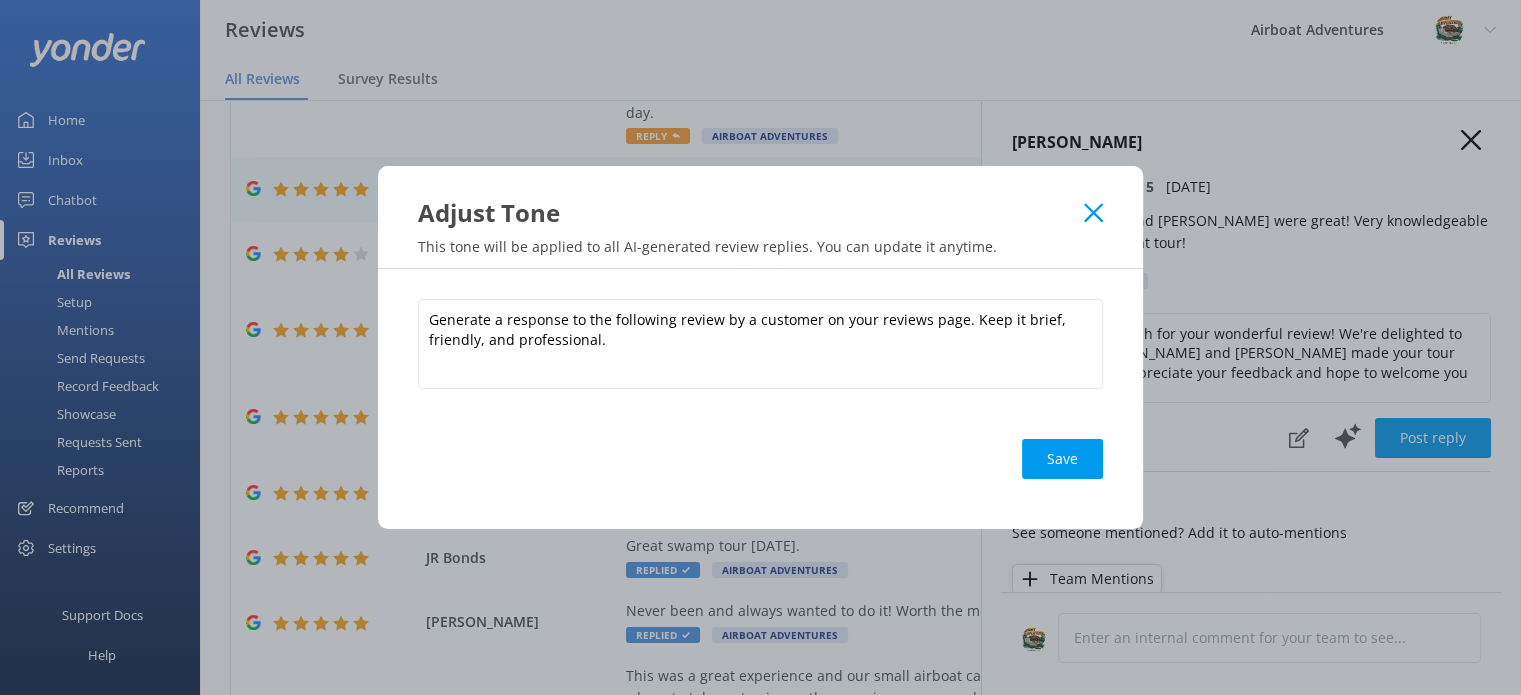 click 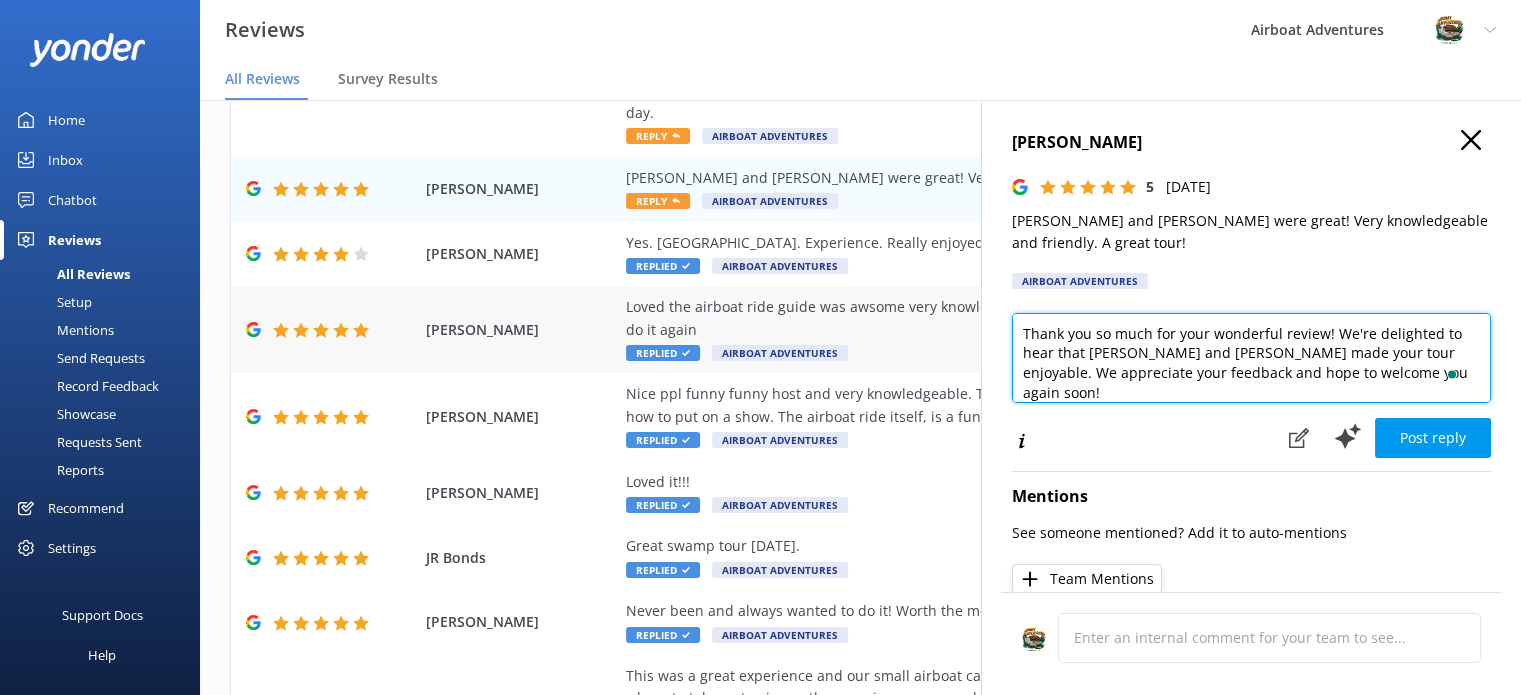 drag, startPoint x: 1082, startPoint y: 357, endPoint x: 977, endPoint y: 303, distance: 118.072014 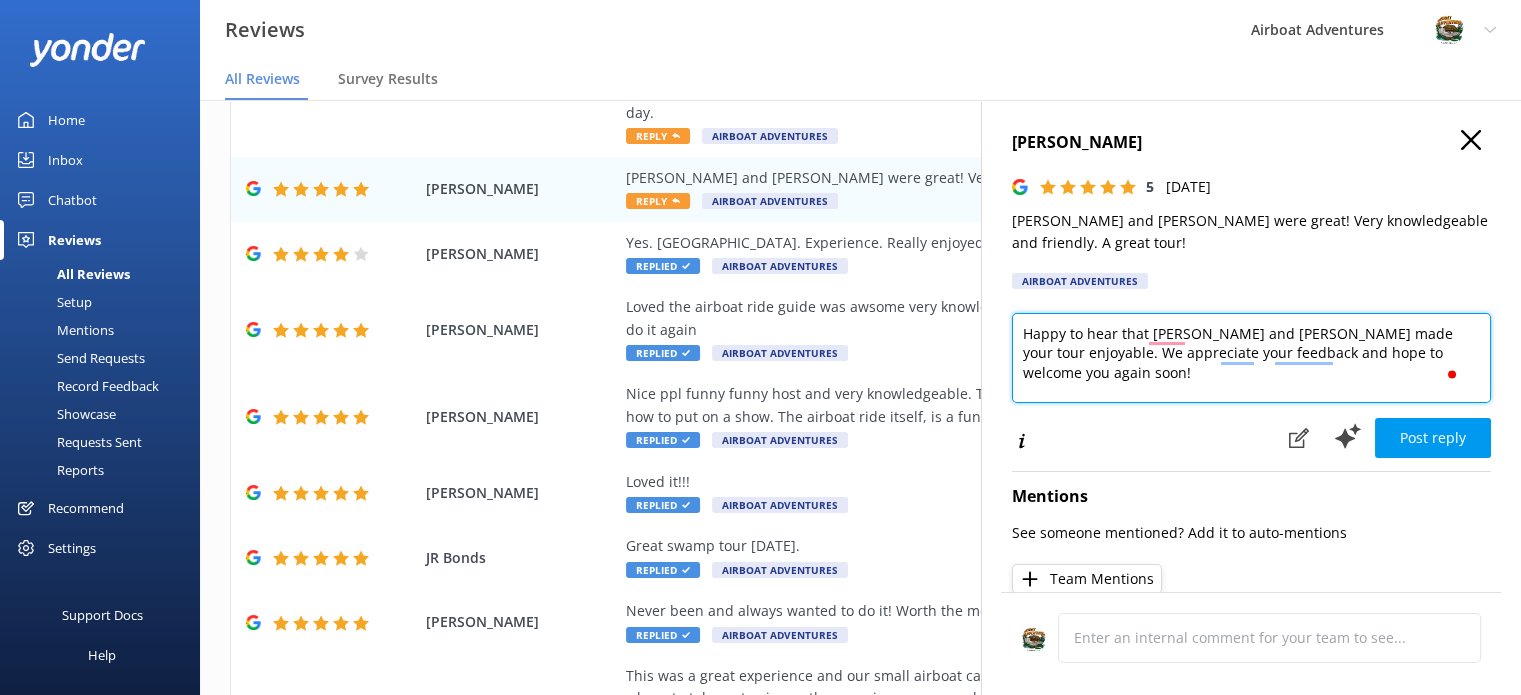 click on "Happy to hear that [PERSON_NAME] and [PERSON_NAME] made your tour enjoyable. We appreciate your feedback and hope to welcome you again soon!" at bounding box center [1251, 358] 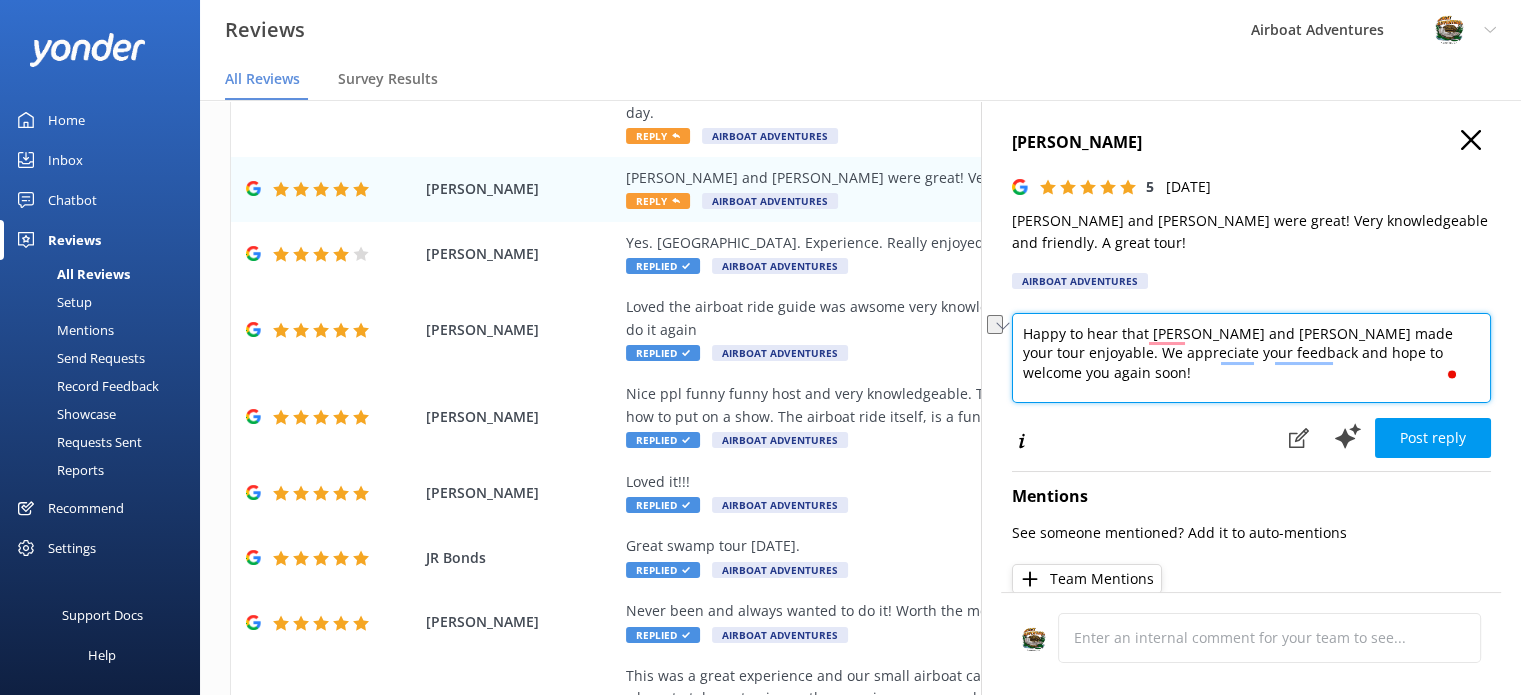 drag, startPoint x: 1258, startPoint y: 332, endPoint x: 1423, endPoint y: 331, distance: 165.00304 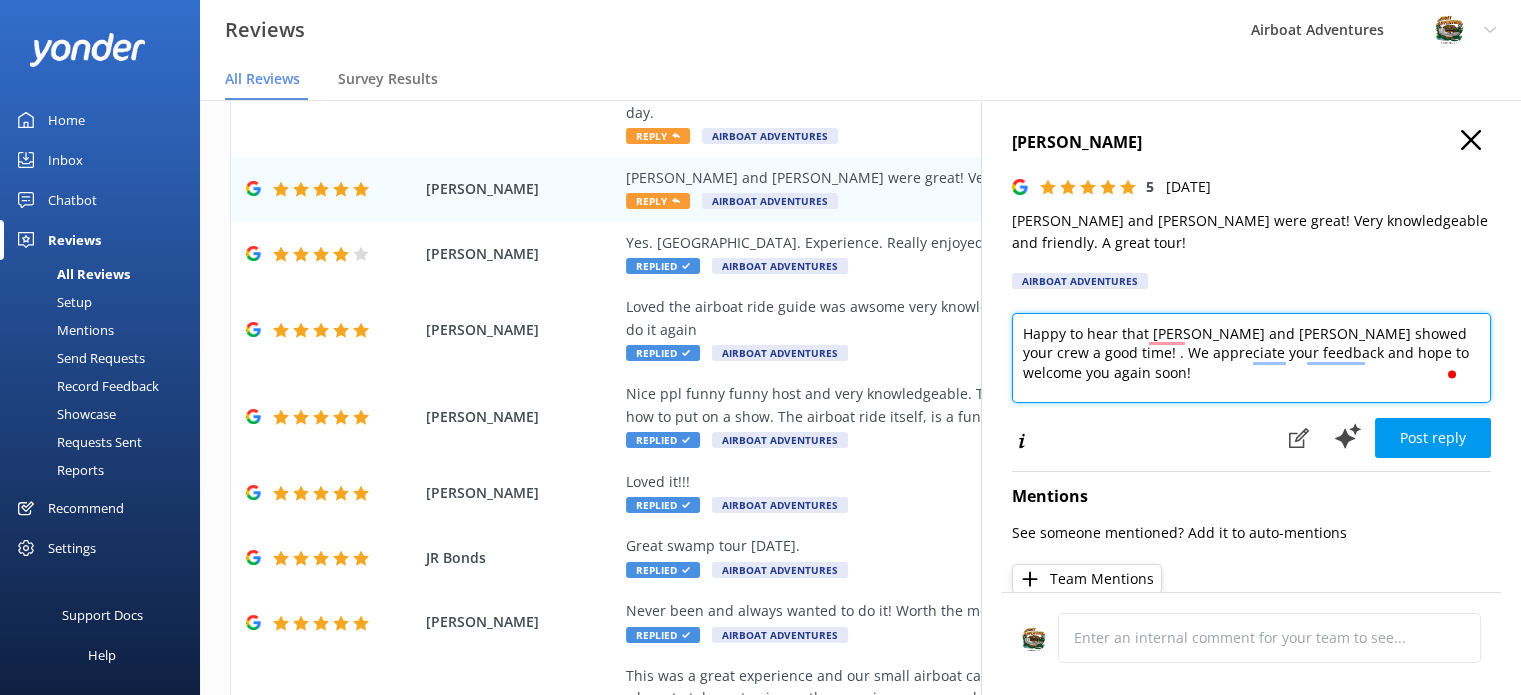 click on "Happy to hear that [PERSON_NAME] and [PERSON_NAME] showed your crew a good time! . We appreciate your feedback and hope to welcome you again soon!" at bounding box center [1251, 358] 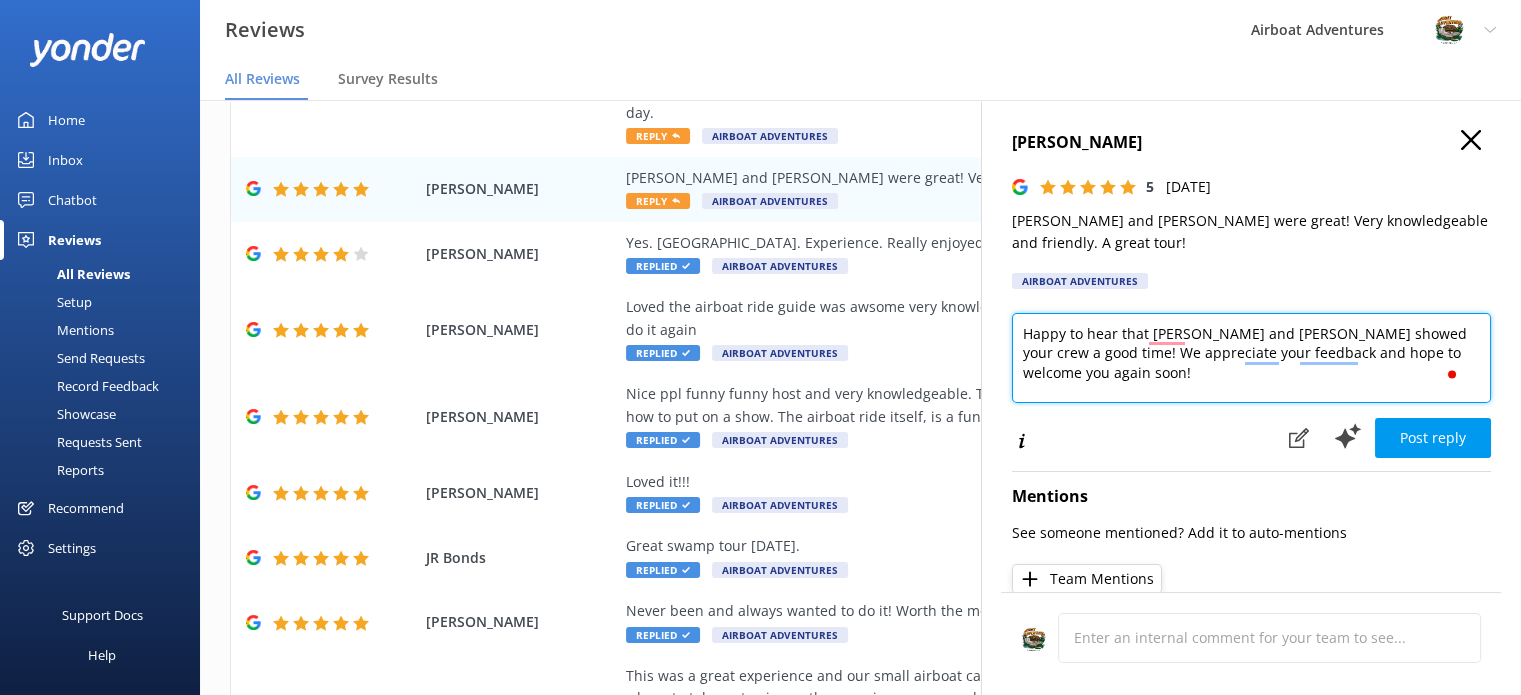 drag, startPoint x: 1021, startPoint y: 358, endPoint x: 1484, endPoint y: 353, distance: 463.027 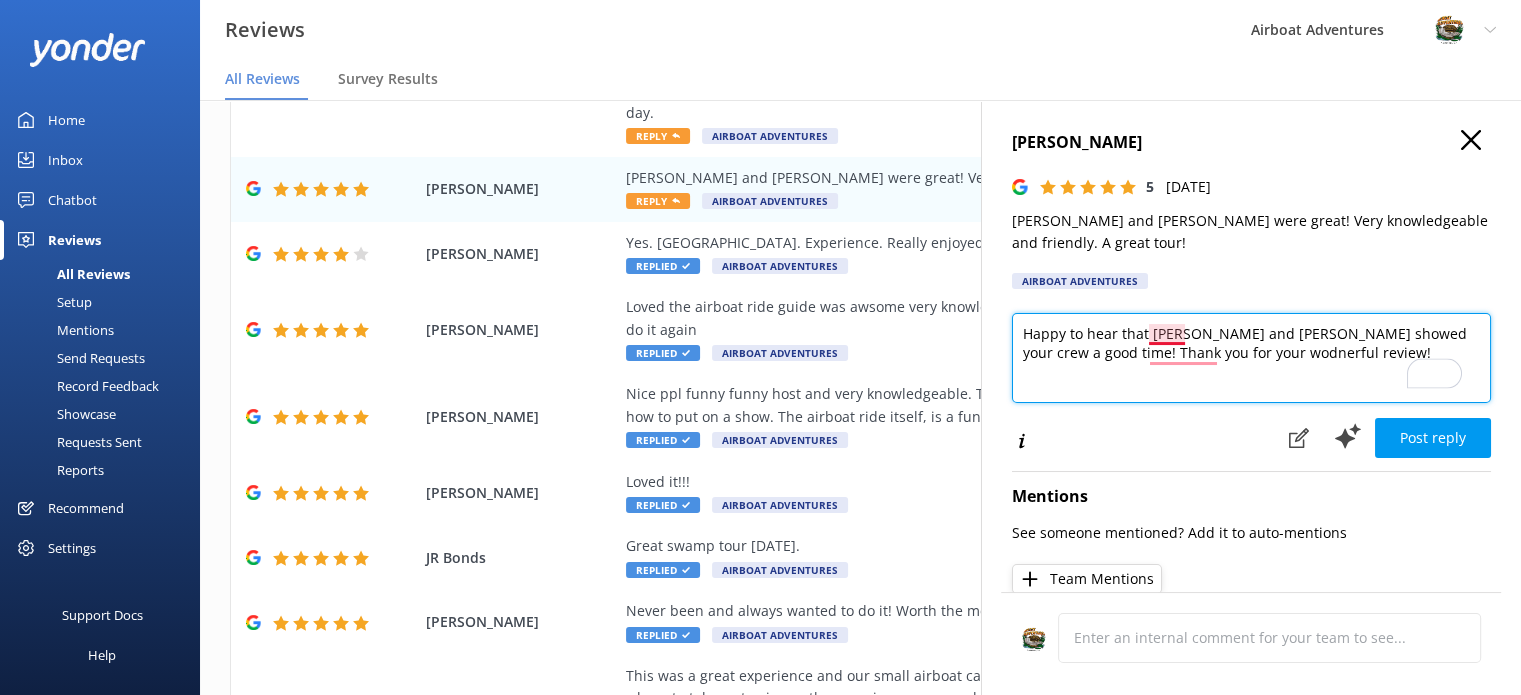 click on "Happy to hear that [PERSON_NAME] and [PERSON_NAME] showed your crew a good time! Thank you for your wodnerful review!" at bounding box center [1251, 358] 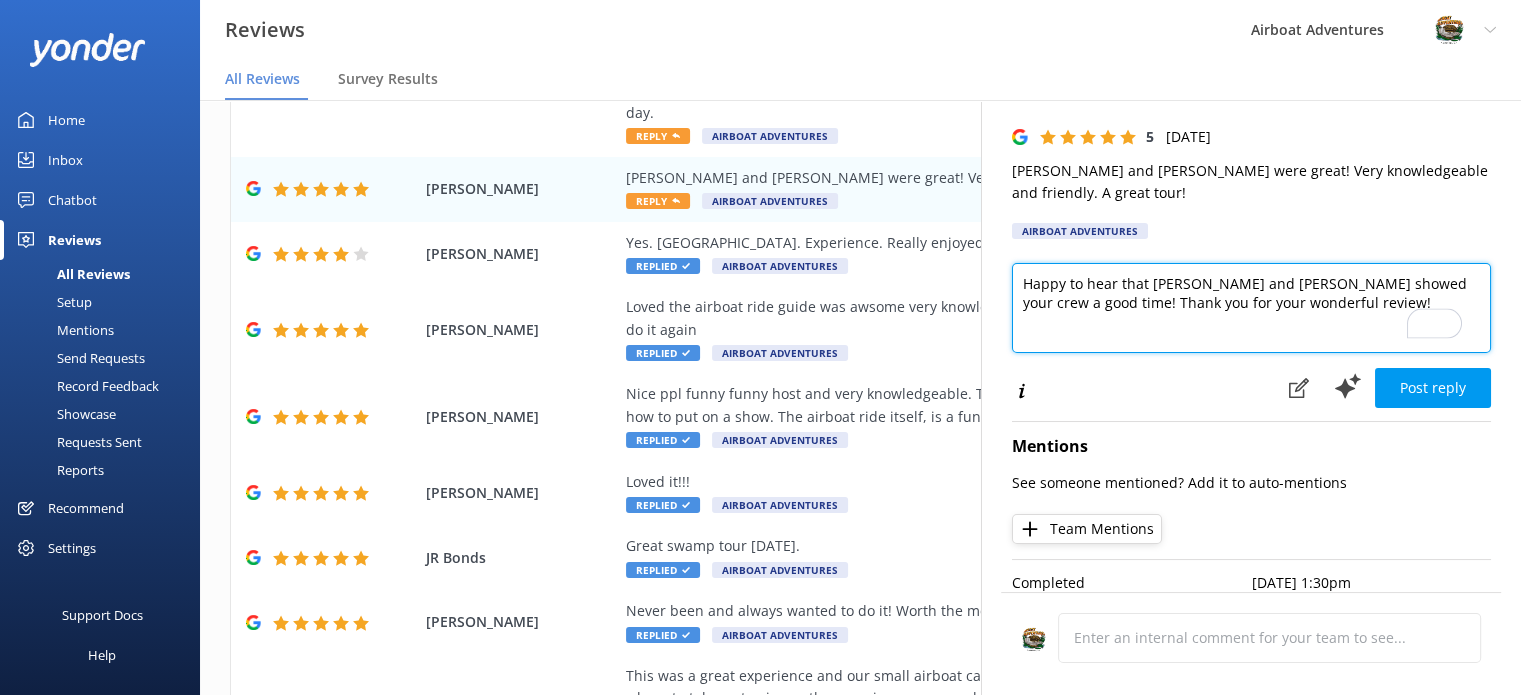 scroll, scrollTop: 76, scrollLeft: 0, axis: vertical 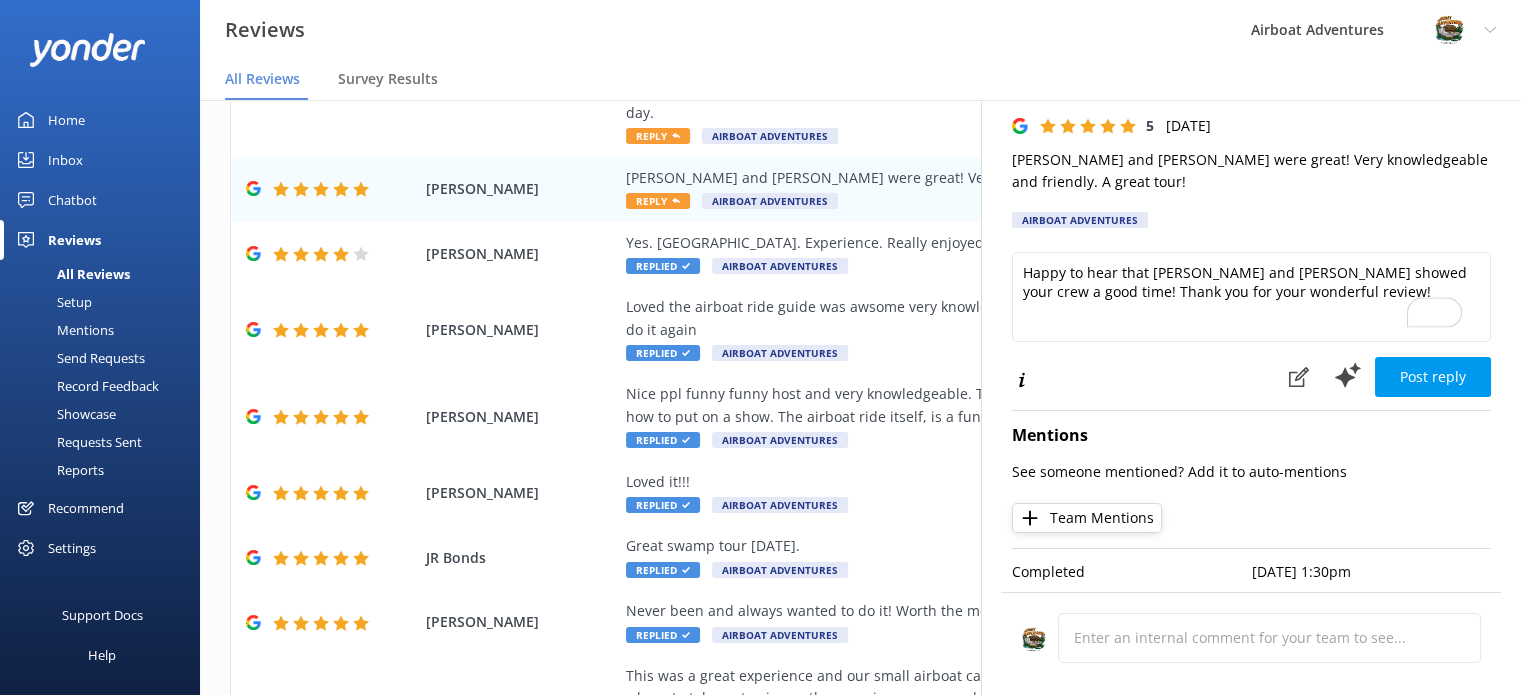 click on "Team Mentions" at bounding box center (1087, 518) 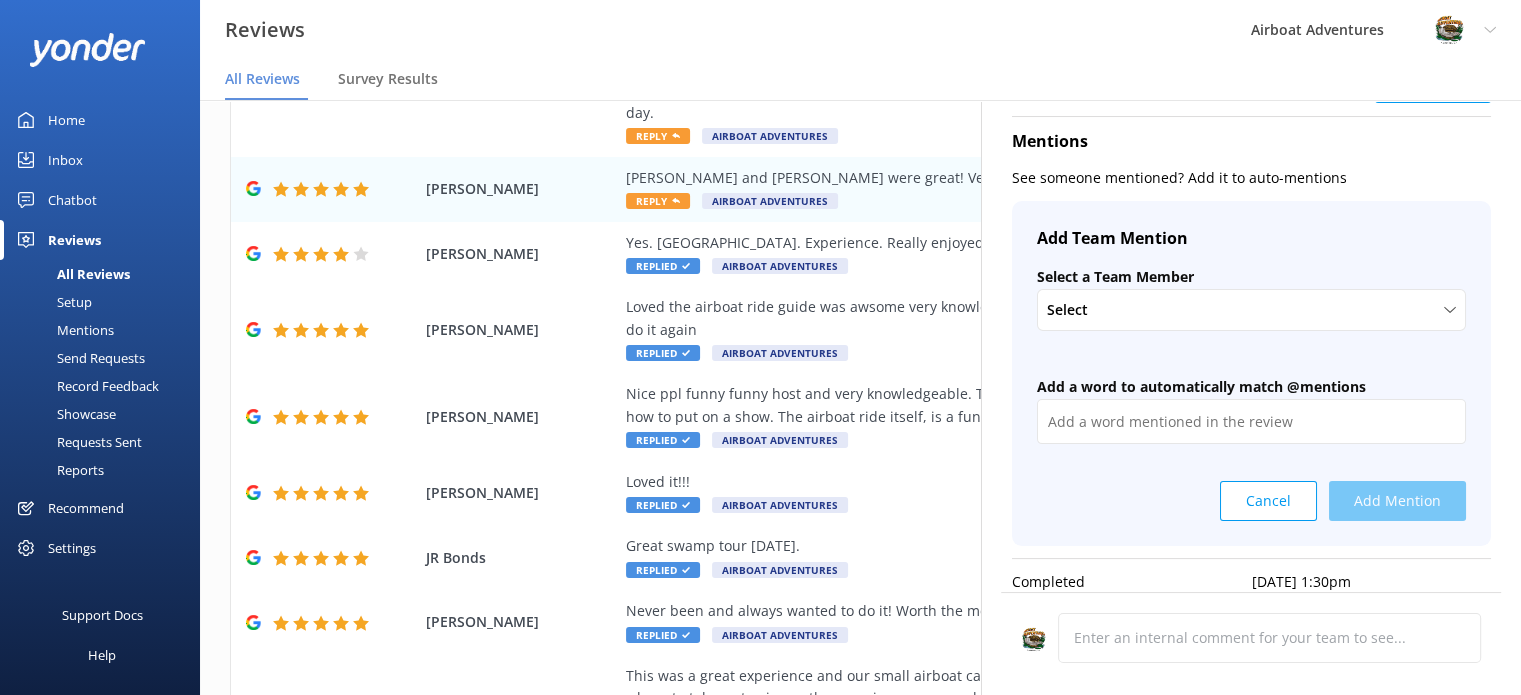 scroll, scrollTop: 376, scrollLeft: 0, axis: vertical 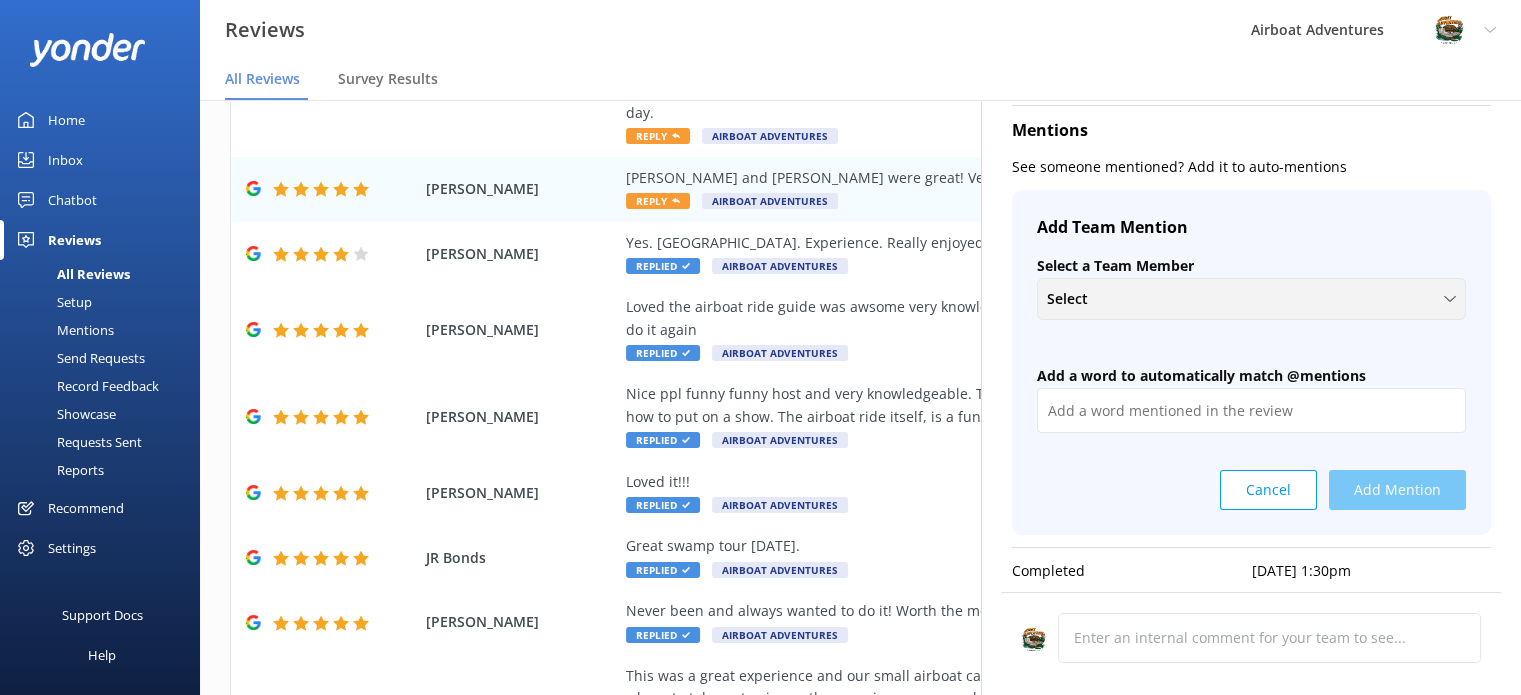 click on "Select" at bounding box center (1073, 299) 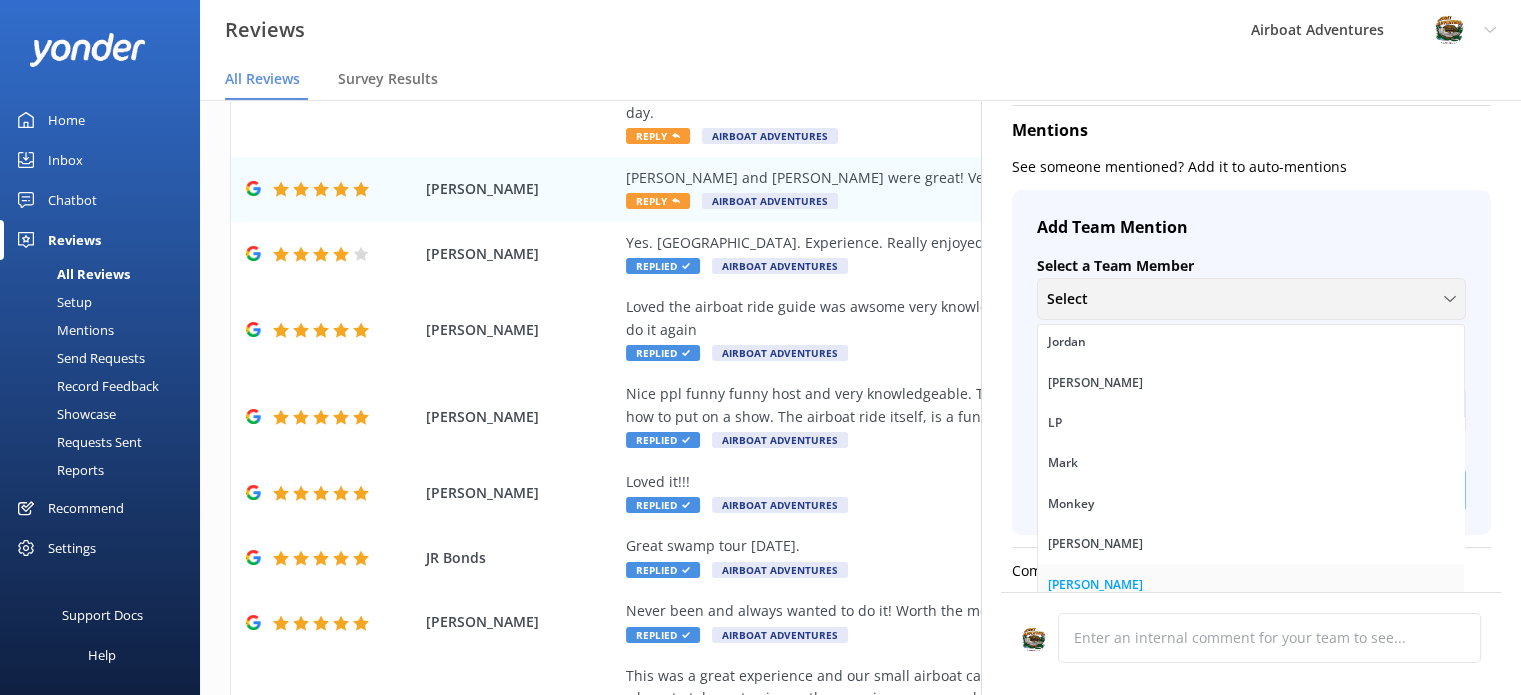 scroll, scrollTop: 5560, scrollLeft: 0, axis: vertical 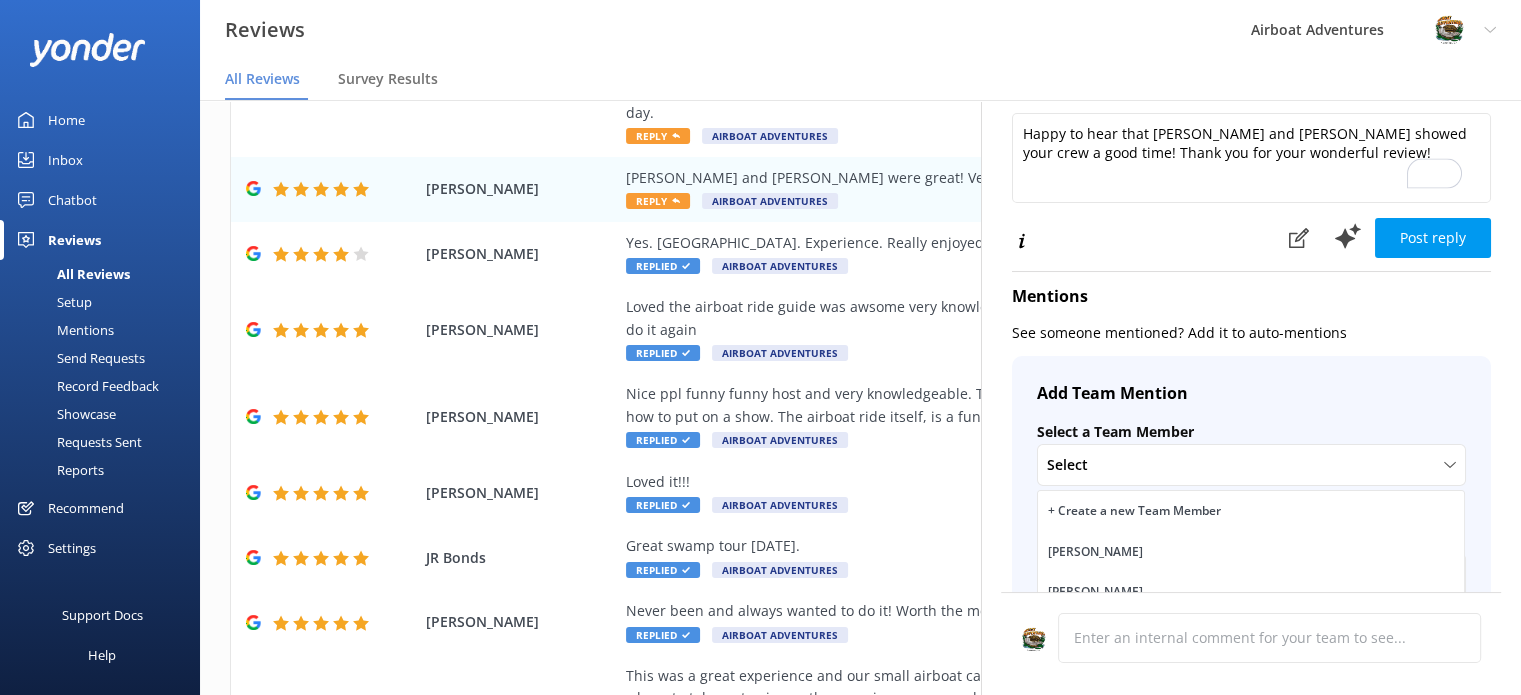 click on "Mentions See someone mentioned? Add it to auto-mentions Add Team Mention Select a Team Member Select + Create a new Team Member [PERSON_NAME] [PERSON_NAME] [PERSON_NAME] [PERSON_NAME] [PERSON_NAME] LP [PERSON_NAME] [PERSON_NAME] [PERSON_NAME] Tick [PERSON_NAME] [PERSON_NAME] [PERSON_NAME] [PERSON_NAME] [PERSON_NAME] LP [PERSON_NAME] [PERSON_NAME] [PERSON_NAME] Tick [PERSON_NAME] [PERSON_NAME] [PERSON_NAME] [PERSON_NAME] [PERSON_NAME] LP [PERSON_NAME] [PERSON_NAME] [PERSON_NAME] [PERSON_NAME] [PERSON_NAME] [PERSON_NAME] [PERSON_NAME] [PERSON_NAME] LP [PERSON_NAME] [PERSON_NAME] [PERSON_NAME] [PERSON_NAME] [PERSON_NAME] [PERSON_NAME] [PERSON_NAME] [PERSON_NAME] LP [PERSON_NAME] [PERSON_NAME] [PERSON_NAME] Tick [PERSON_NAME] [PERSON_NAME] [PERSON_NAME] [PERSON_NAME] [PERSON_NAME] LP [PERSON_NAME] [PERSON_NAME] [PERSON_NAME] Tick [PERSON_NAME] [PERSON_NAME] [PERSON_NAME] [PERSON_NAME] [PERSON_NAME] LP Mark Monkey [PERSON_NAME] [PERSON_NAME] Tick [PERSON_NAME] [PERSON_NAME] [PERSON_NAME] [PERSON_NAME] [PERSON_NAME] LP [PERSON_NAME] [PERSON_NAME] [PERSON_NAME] Tick [PERSON_NAME] [PERSON_NAME] [PERSON_NAME] [PERSON_NAME] [PERSON_NAME] LP Mark Monkey [PERSON_NAME] [PERSON_NAME] Tick Tock Cancel Add Mention" at bounding box center [1251, 486] 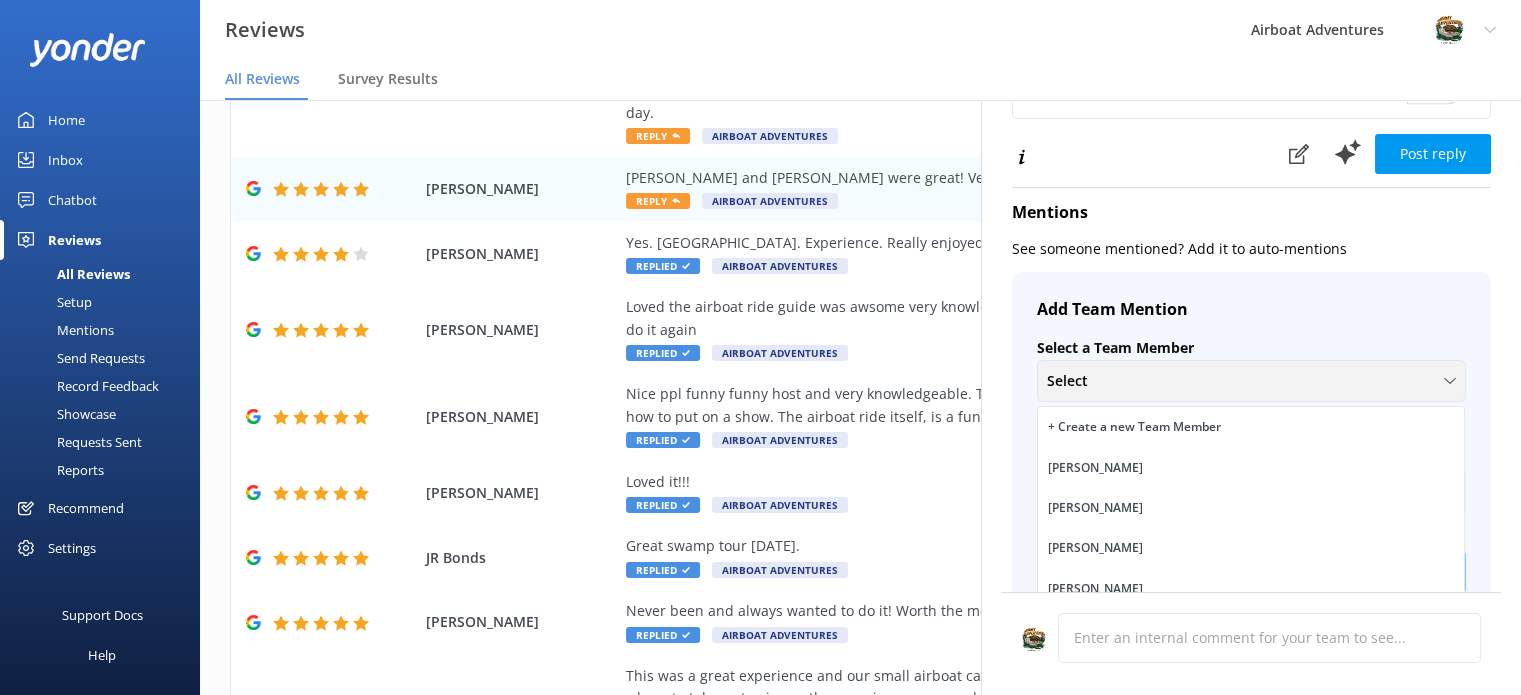 scroll, scrollTop: 380, scrollLeft: 0, axis: vertical 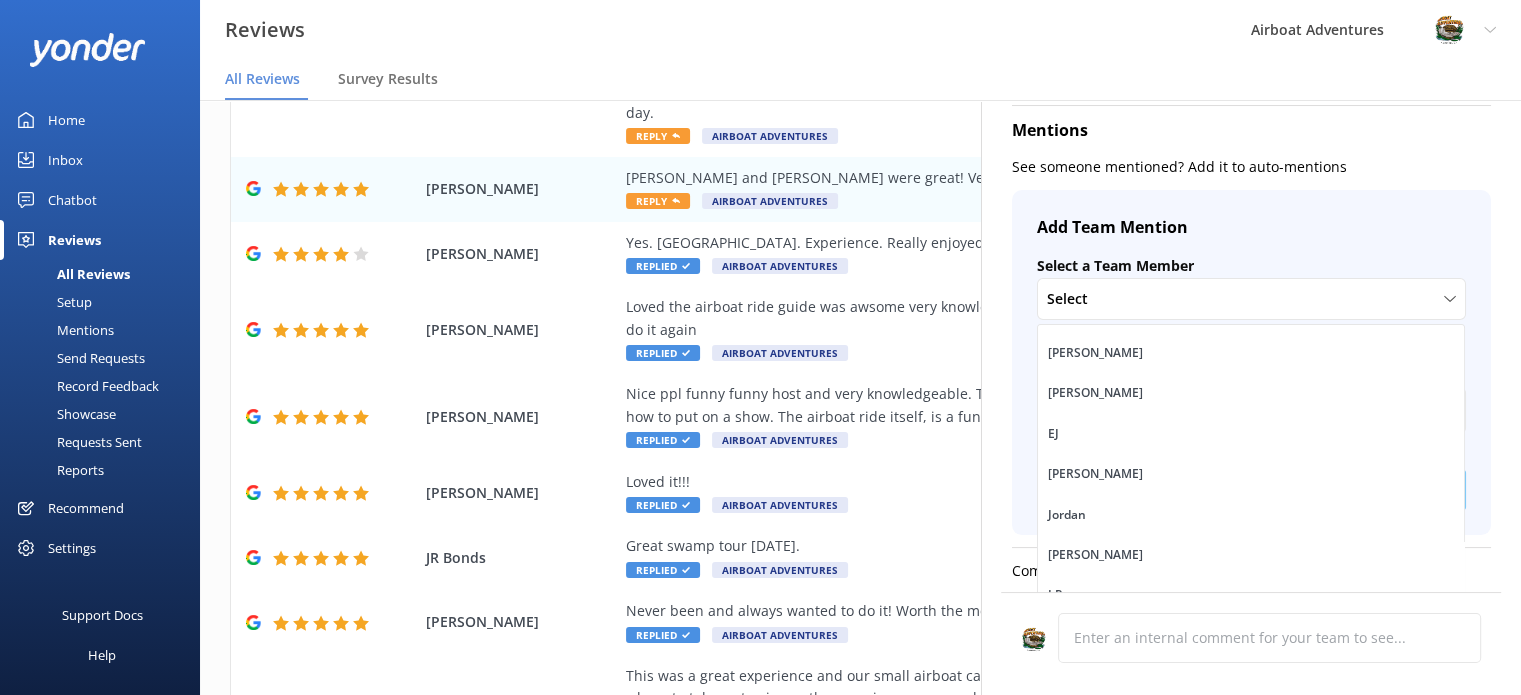 click on "See someone mentioned? Add it to auto-mentions" at bounding box center [1251, 167] 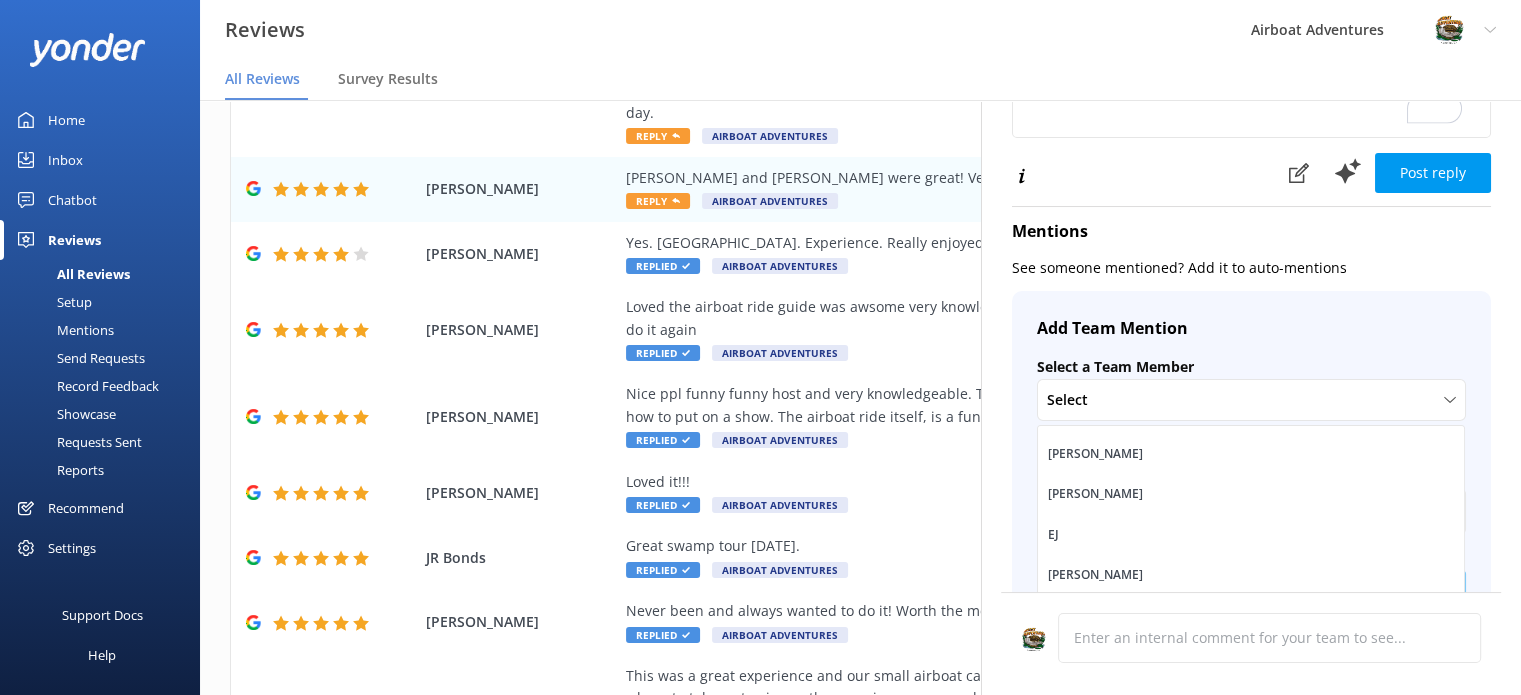 scroll, scrollTop: 80, scrollLeft: 0, axis: vertical 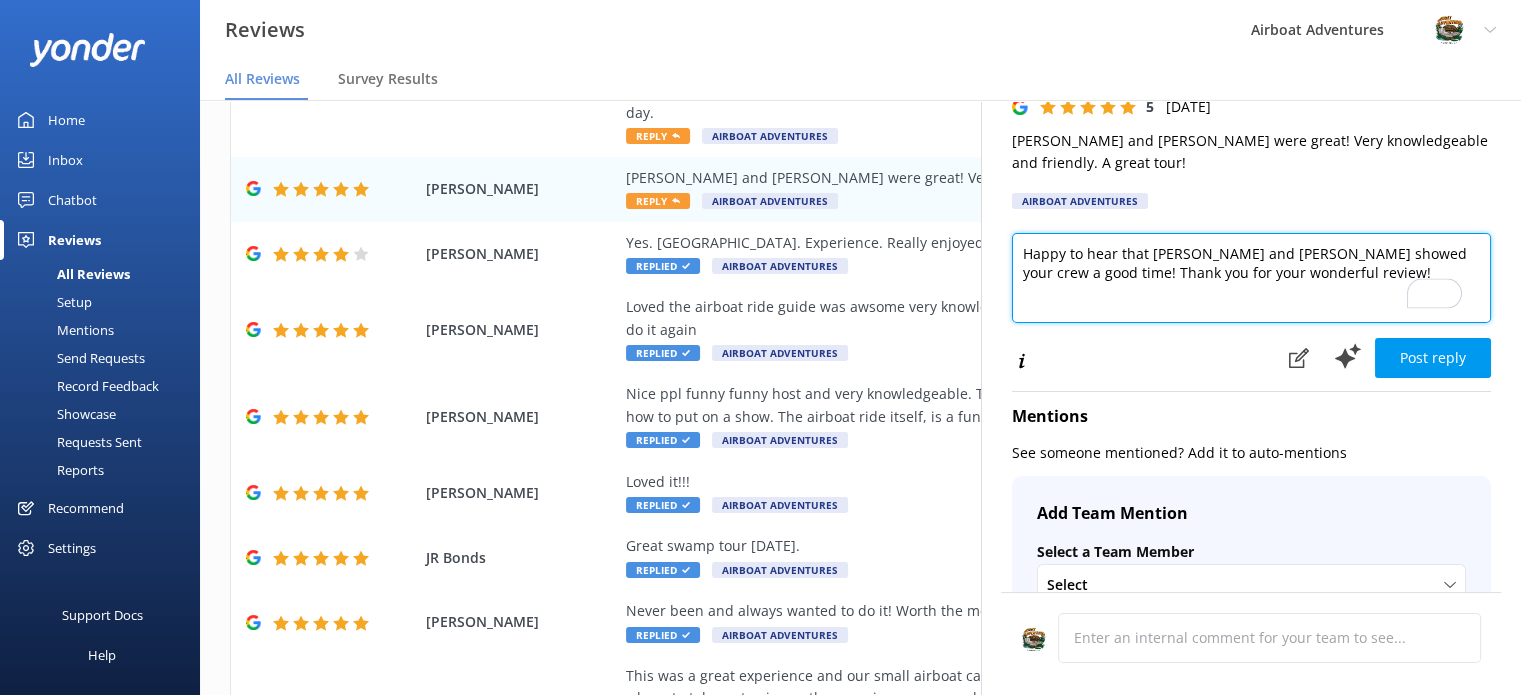 click on "Happy to hear that [PERSON_NAME] and [PERSON_NAME] showed your crew a good time! Thank you for your wonderful review!" at bounding box center [1251, 278] 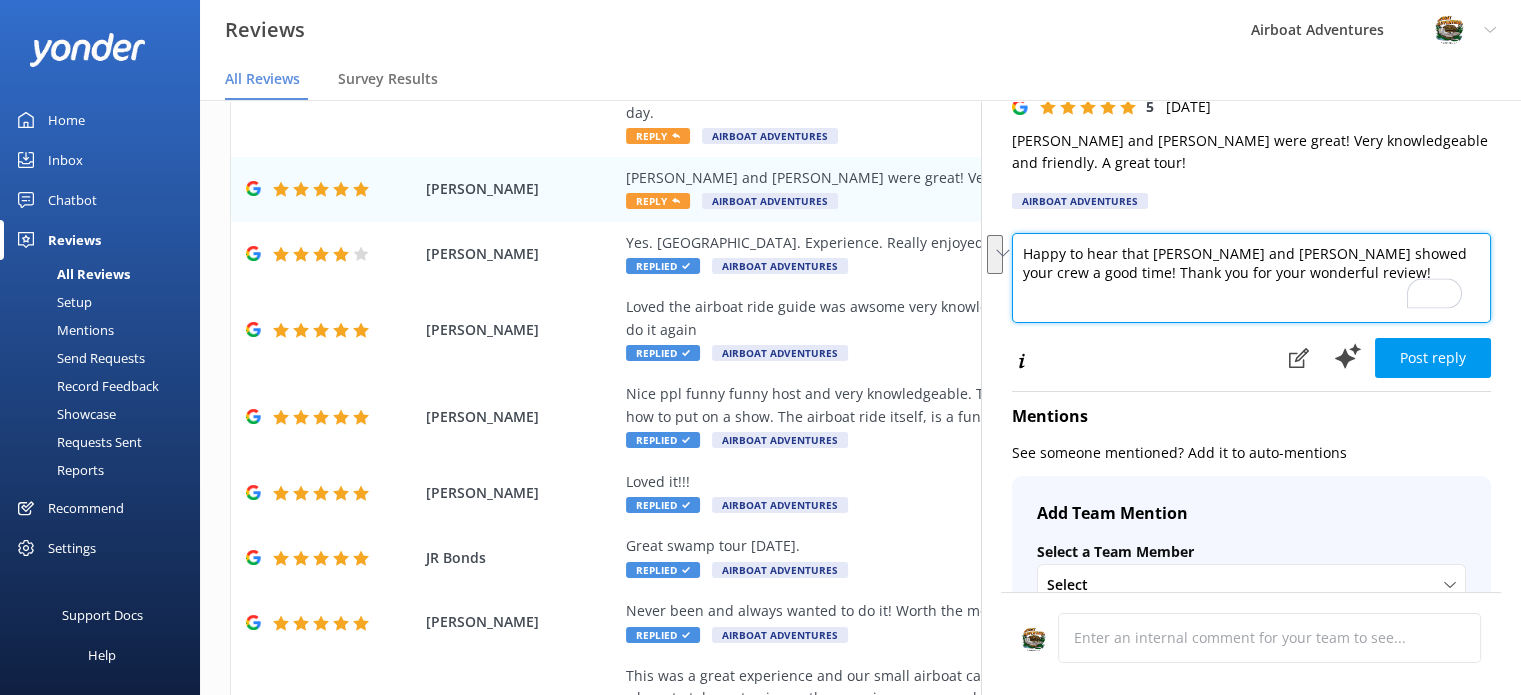drag, startPoint x: 1124, startPoint y: 251, endPoint x: 1250, endPoint y: 259, distance: 126.253716 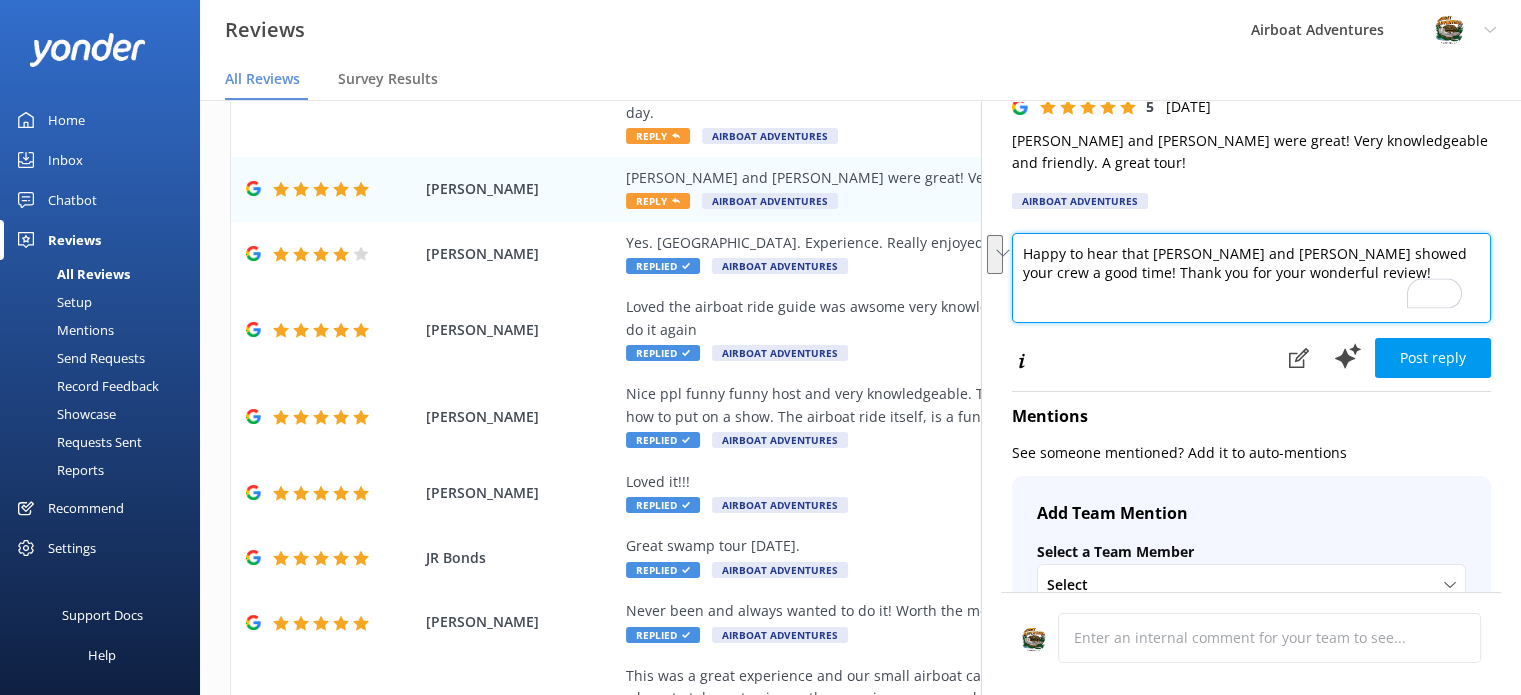 click on "Happy to hear that [PERSON_NAME] and [PERSON_NAME] showed your crew a good time! Thank you for your wonderful review!" at bounding box center [1251, 278] 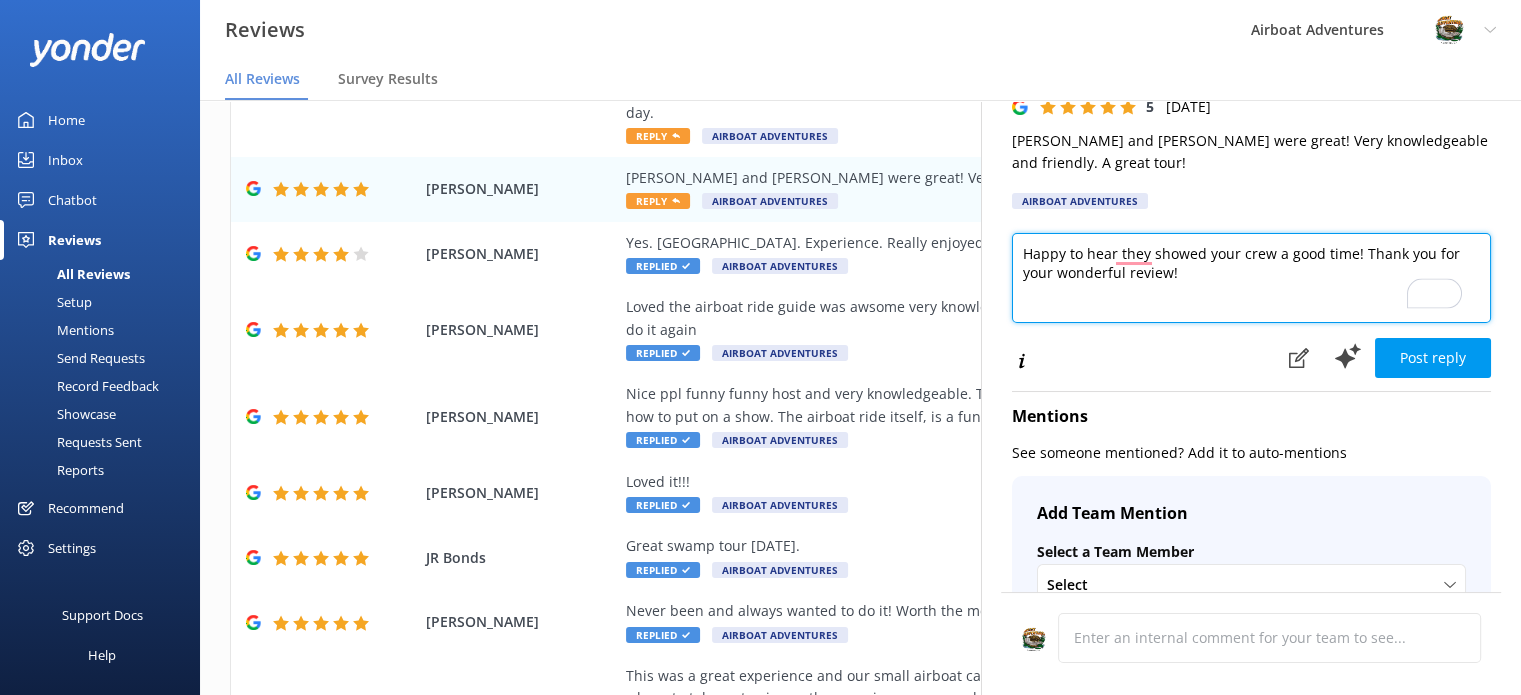 type on "Happy to hear they showed your crew a good time! Thank you for your wonderful review!" 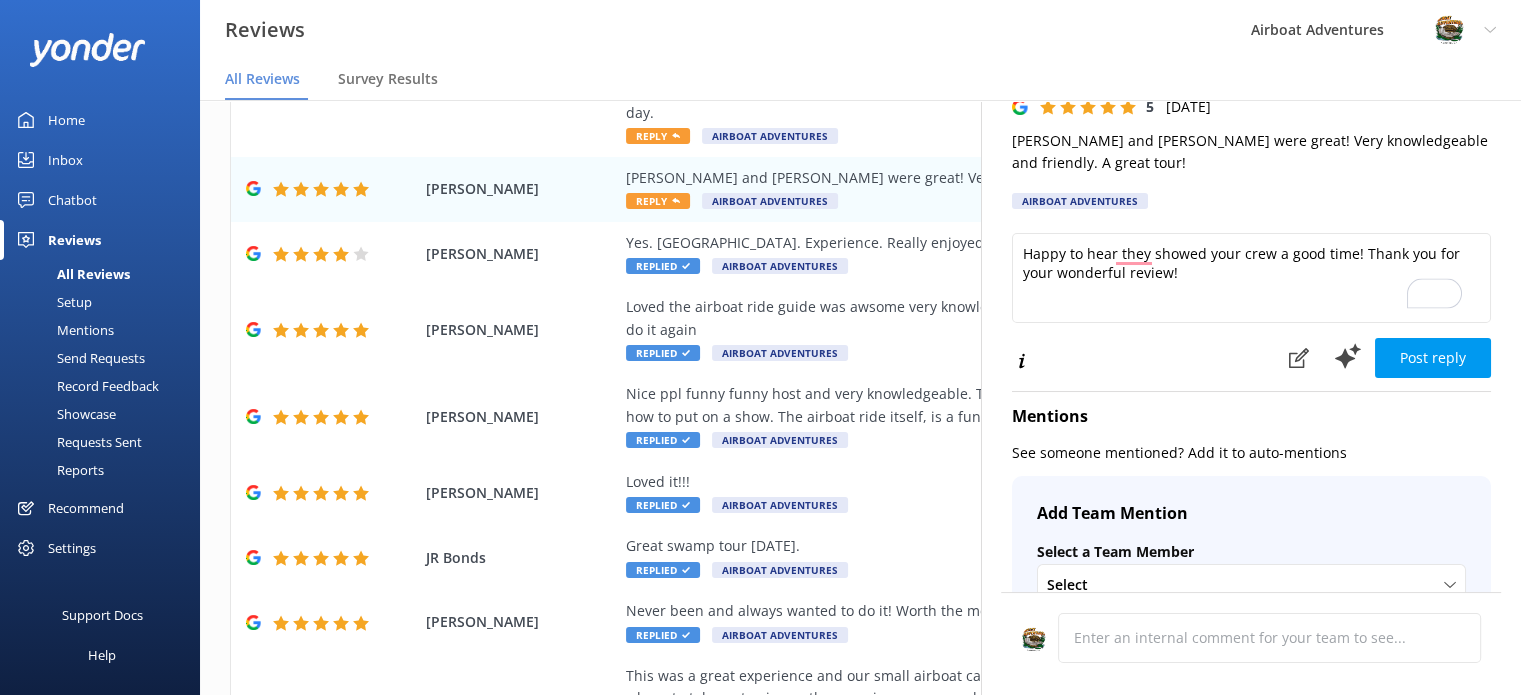 click on "Post reply" at bounding box center [1433, 358] 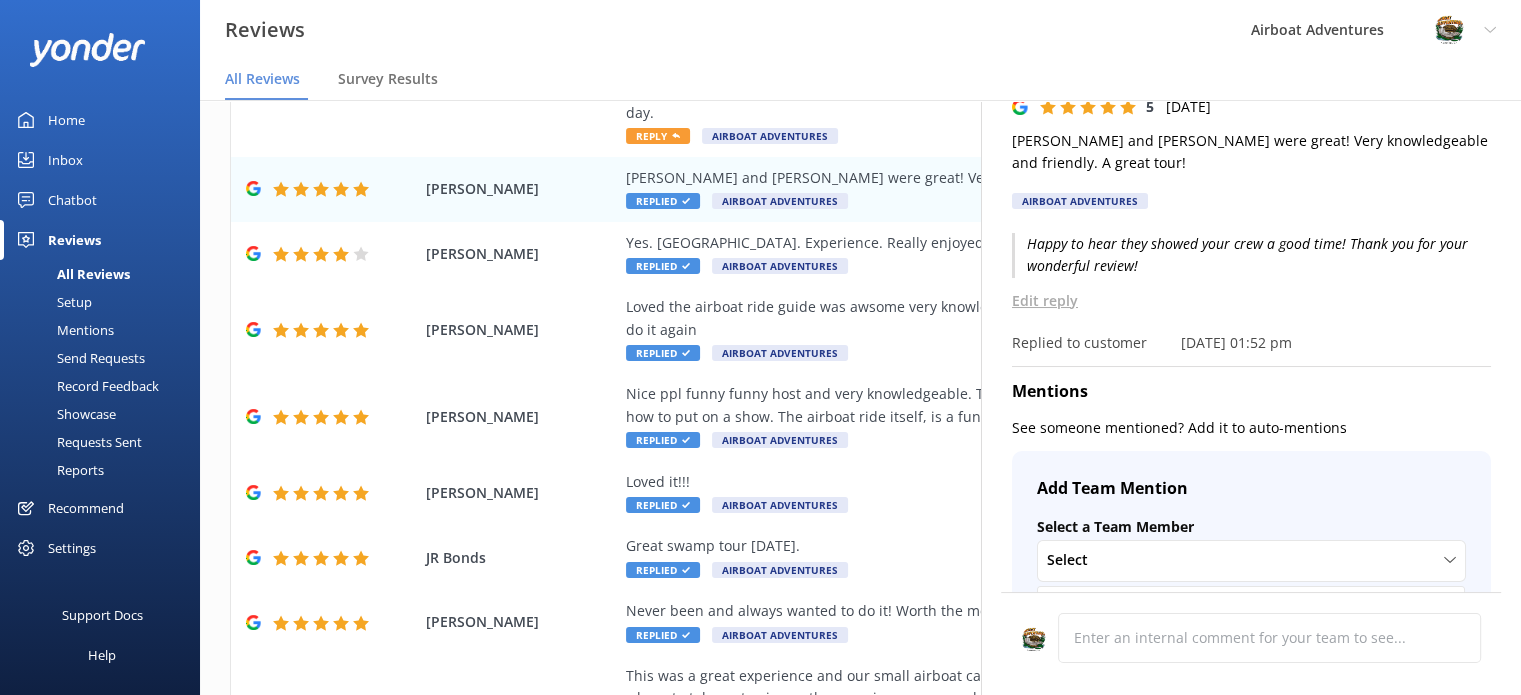 drag, startPoint x: 1071, startPoint y: 248, endPoint x: 1048, endPoint y: 307, distance: 63.324562 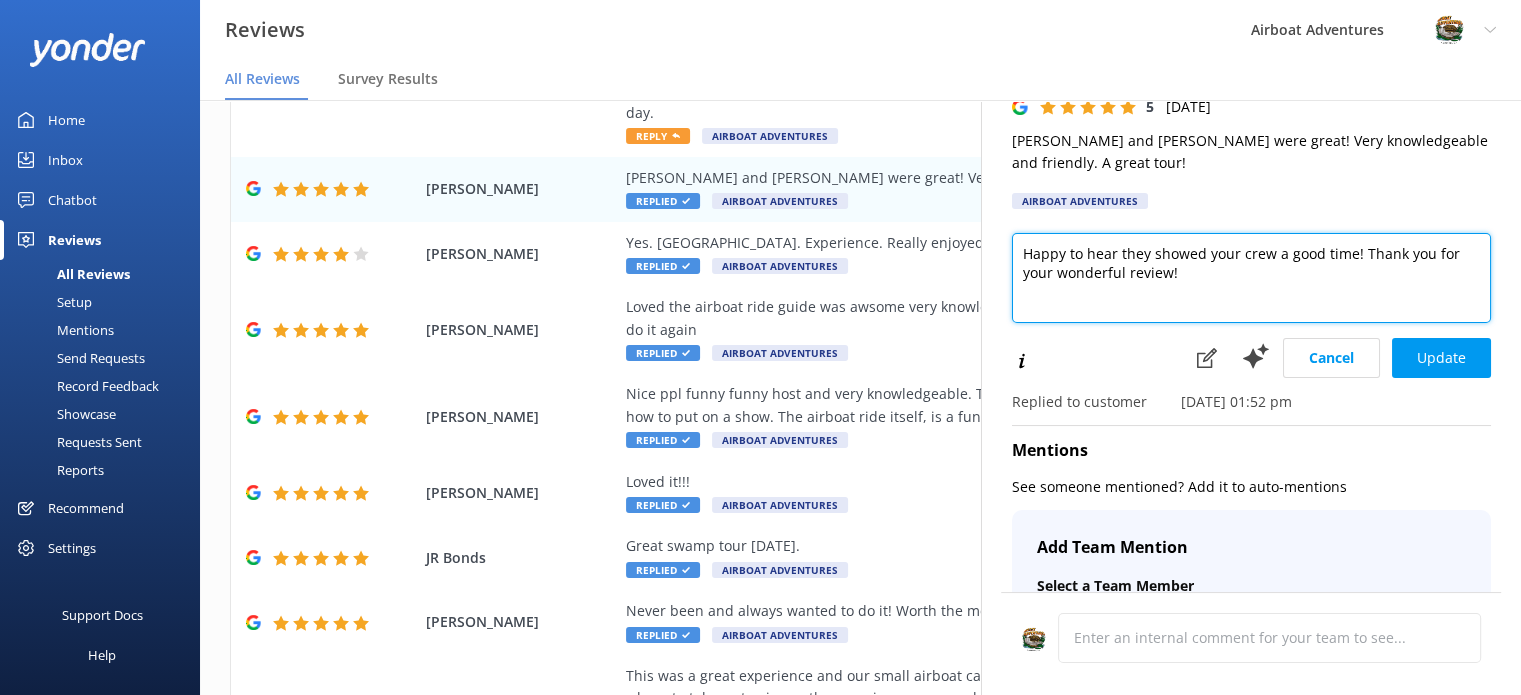 click on "Happy to hear they showed your crew a good time! Thank you for your wonderful review!" at bounding box center (1251, 278) 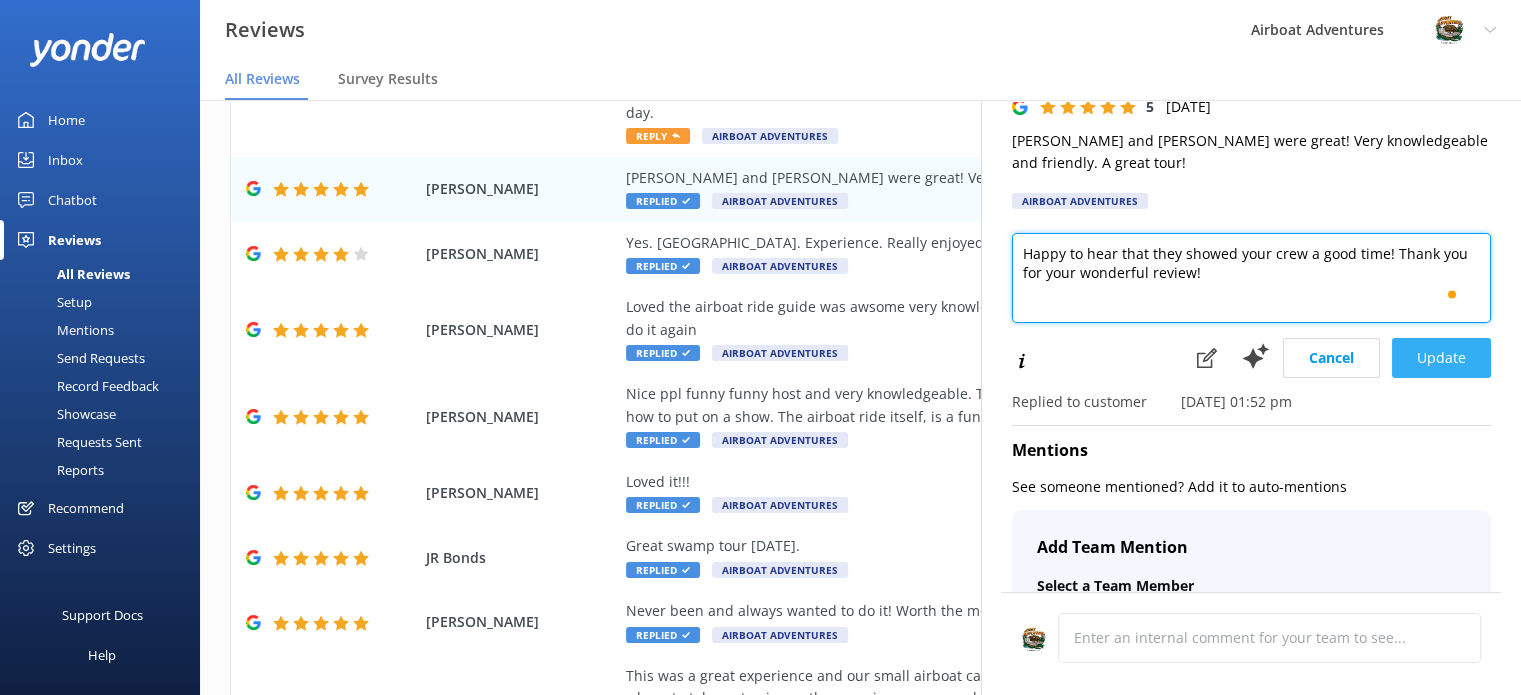 type on "Happy to hear that they showed your crew a good time! Thank you for your wonderful review!" 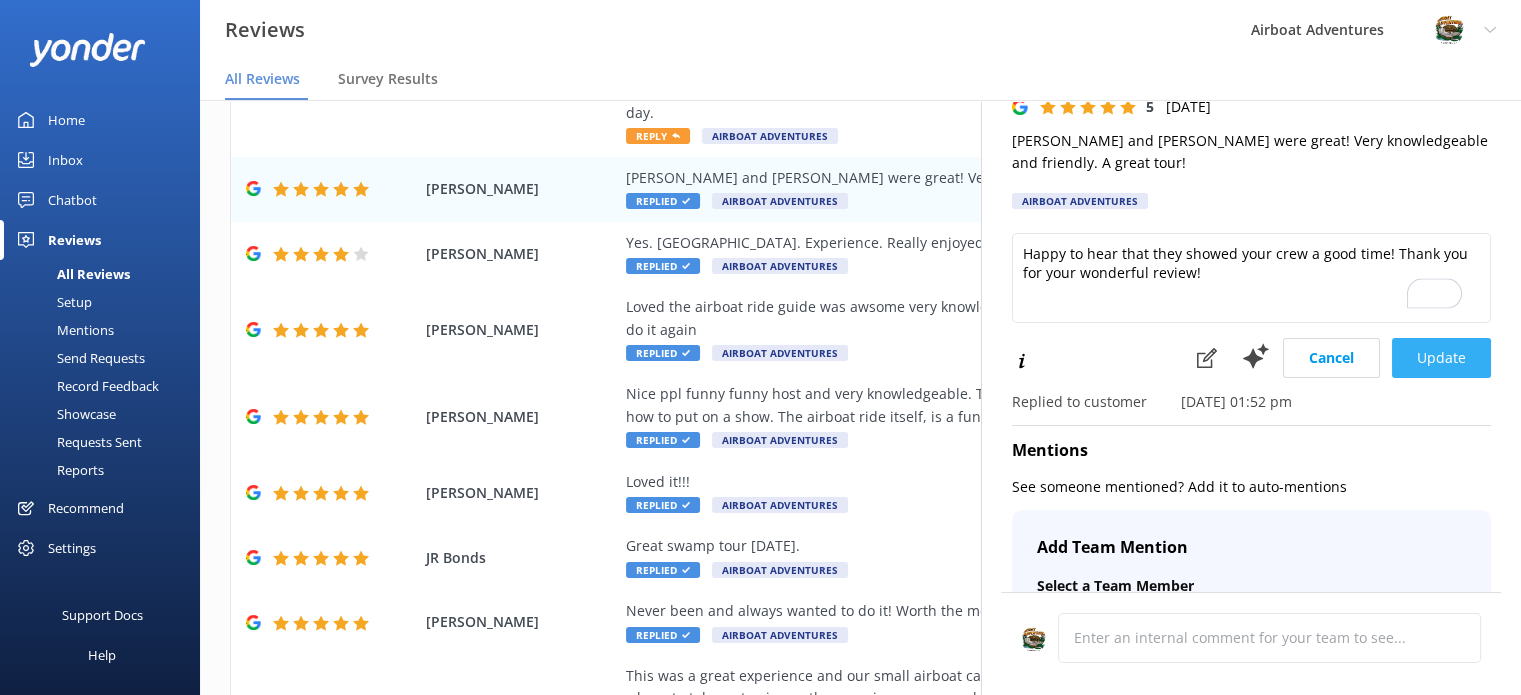 click on "Update" at bounding box center (1441, 358) 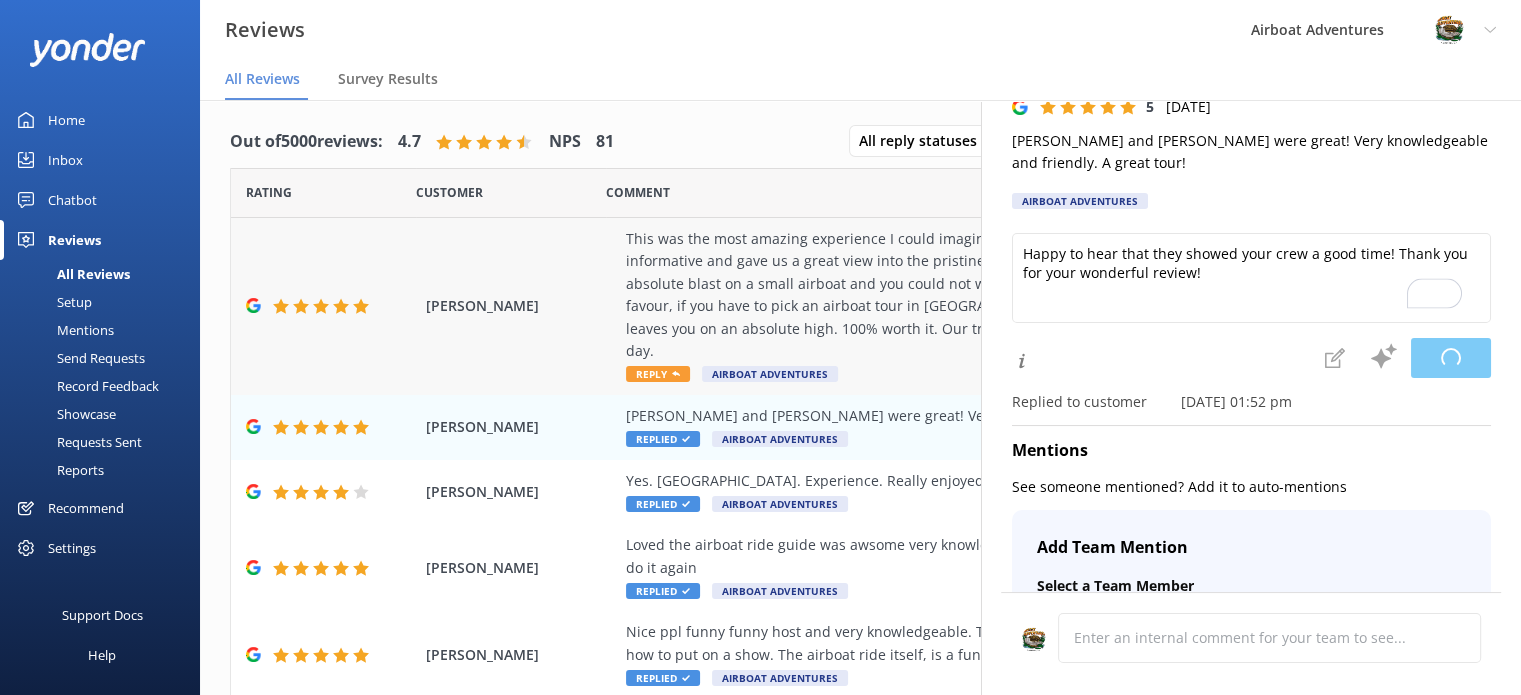scroll, scrollTop: 0, scrollLeft: 0, axis: both 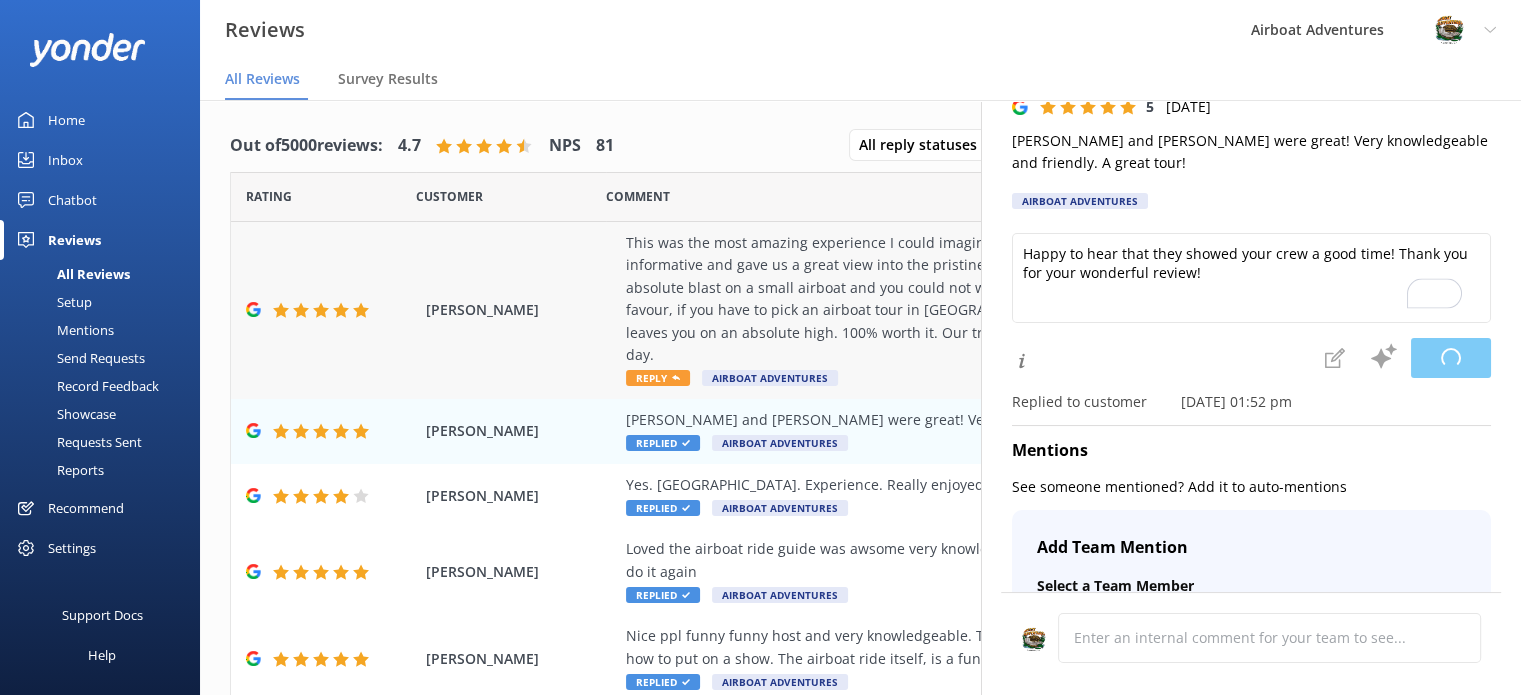 click on "This was the most amazing experience I could imagine. Our captain was the exact amount of funny but informative and gave us a great view into the pristine swamps of southern [GEOGRAPHIC_DATA]. I had an absolute blast on a small airboat and you could not wipe the smile off my face for hours. Do yourself a favour, if you have to pick an airboat tour in [GEOGRAPHIC_DATA], Airboat Adventures ticks the boxes and leaves you on an absolute high. 100% worth it. Our transport driver, check in staff and our captain made my day." at bounding box center [990, 299] 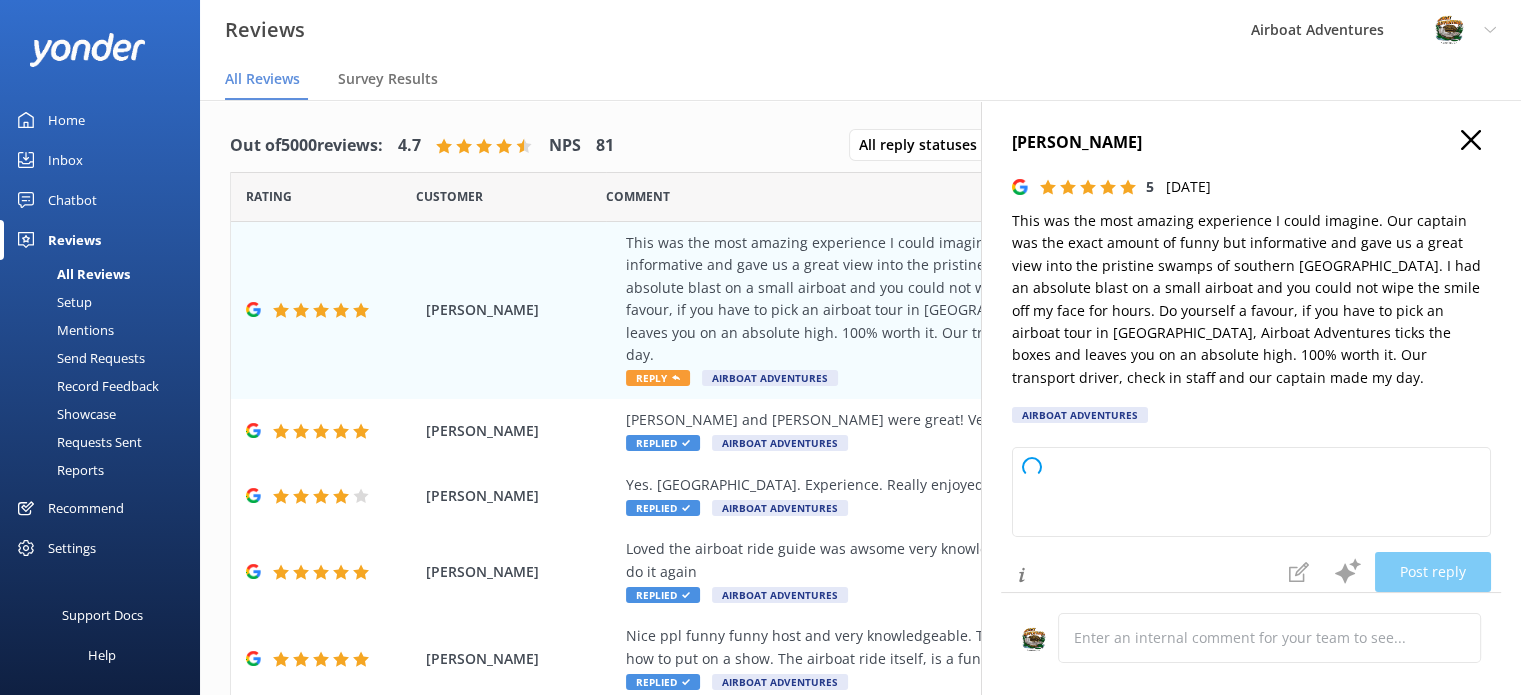 type on "Thank you so much for your wonderful review! We’re thrilled to hear you had such a fantastic time with our team and enjoyed the airboat tour. Your kind words mean a lot to us, and we’re glad we could make your day special. Hope to see you again for another adventure!" 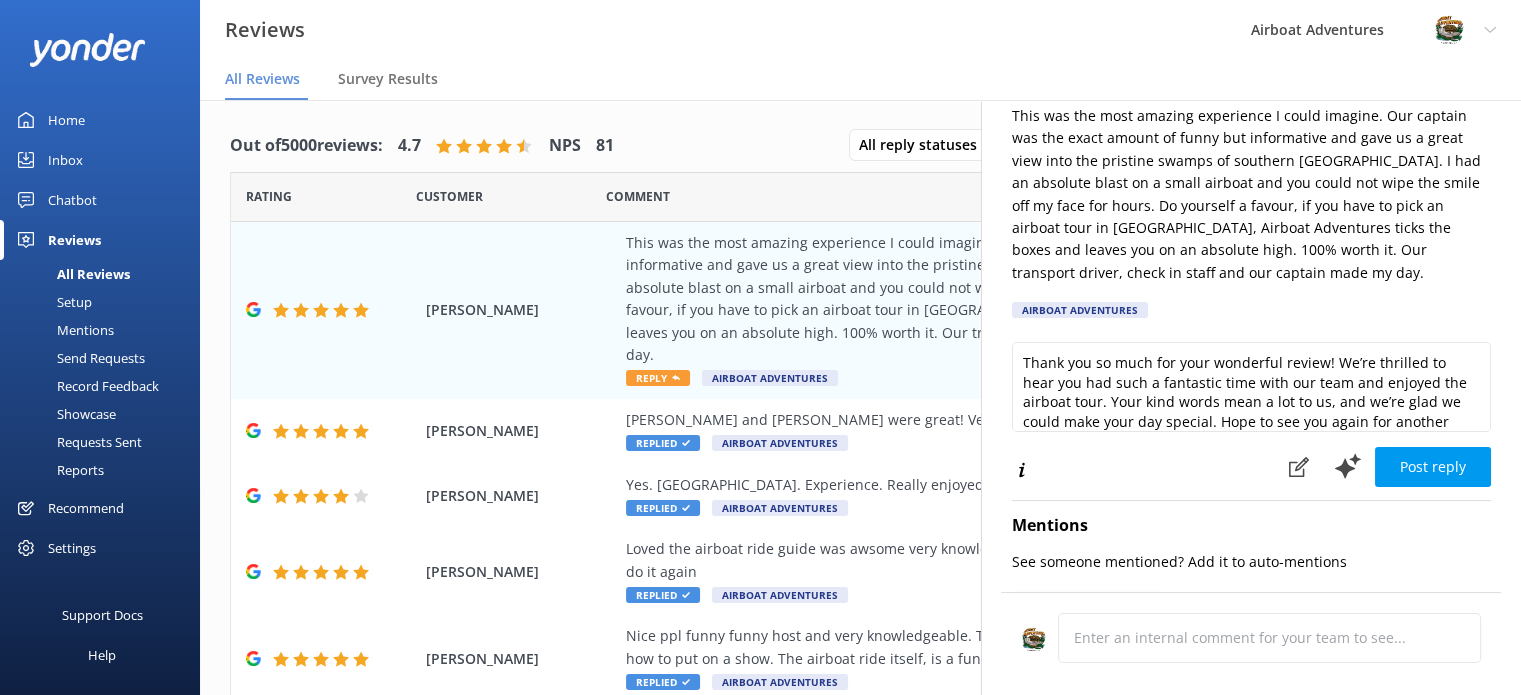scroll, scrollTop: 200, scrollLeft: 0, axis: vertical 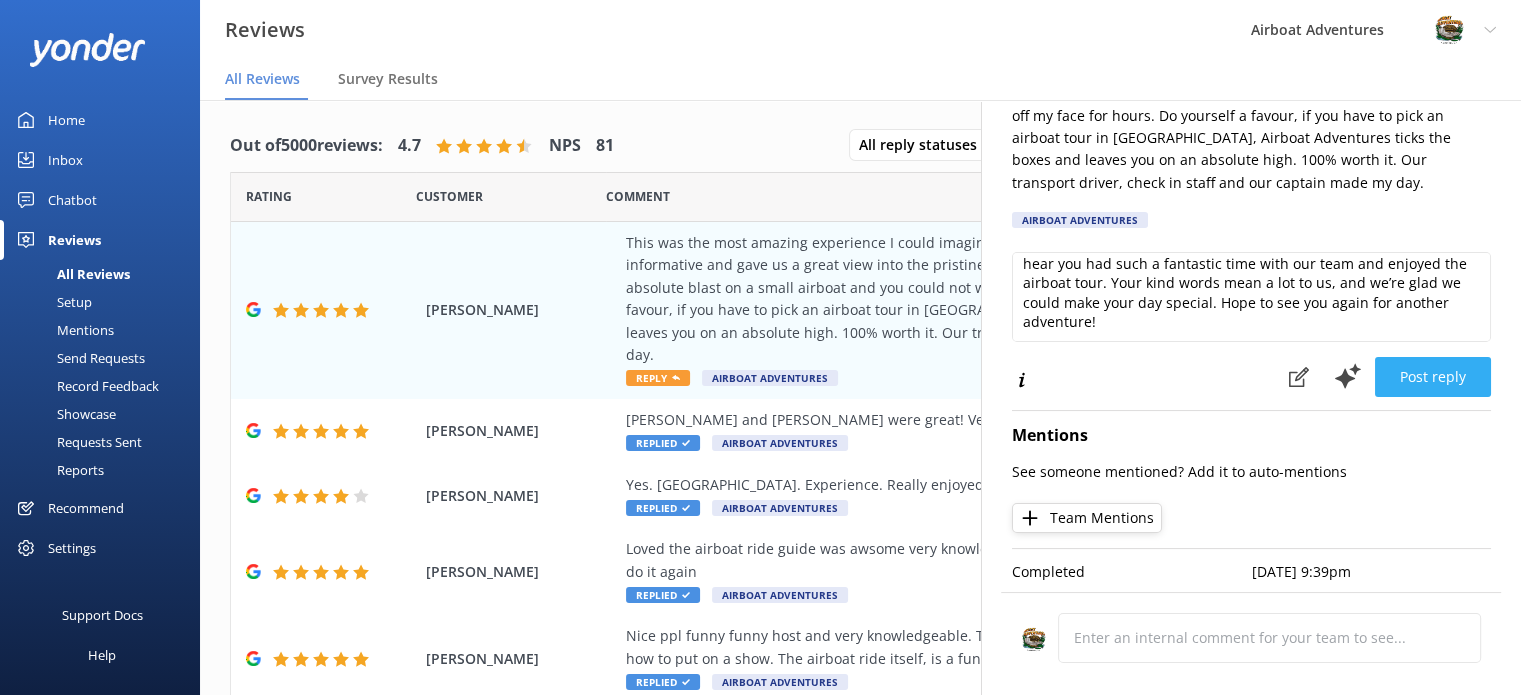 click on "Post reply" at bounding box center (1433, 377) 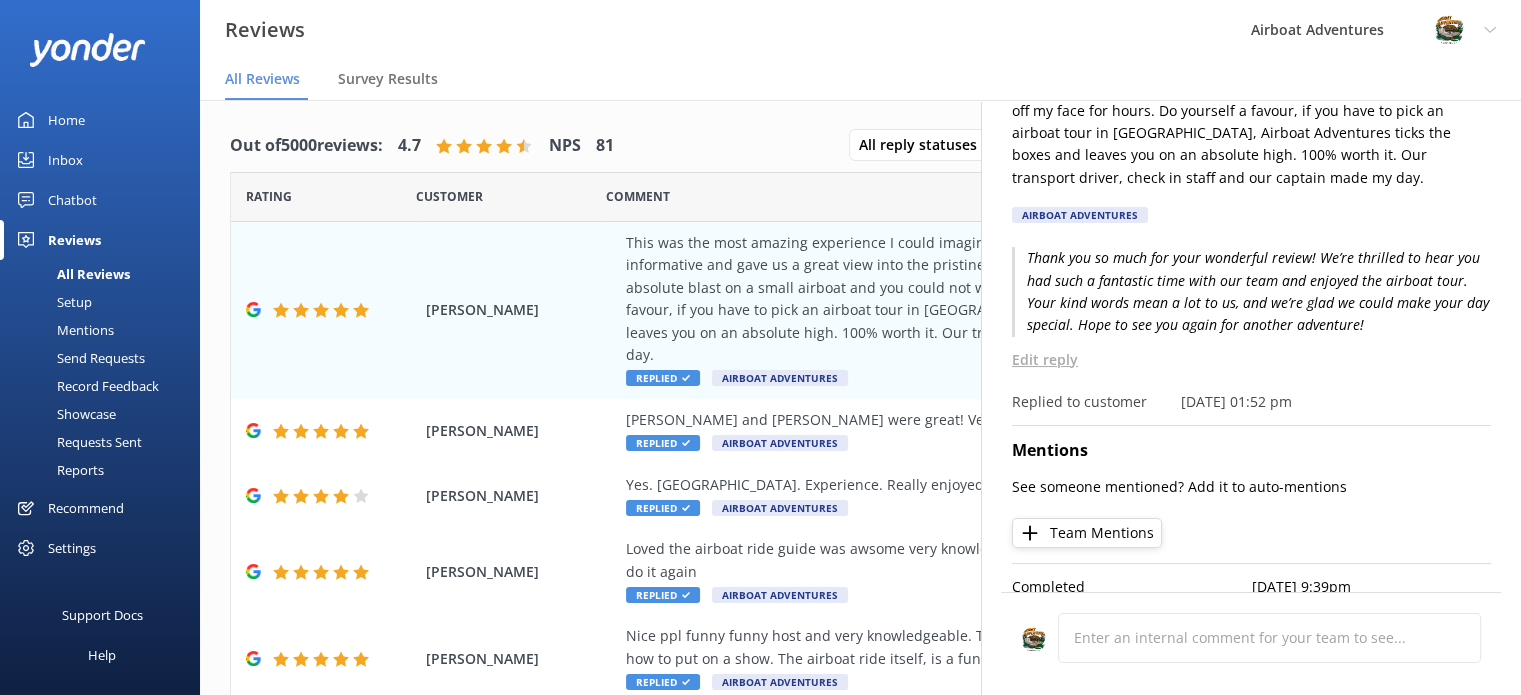 click on "Reviews Airboat Adventures Profile Settings Logout" at bounding box center (760, 30) 